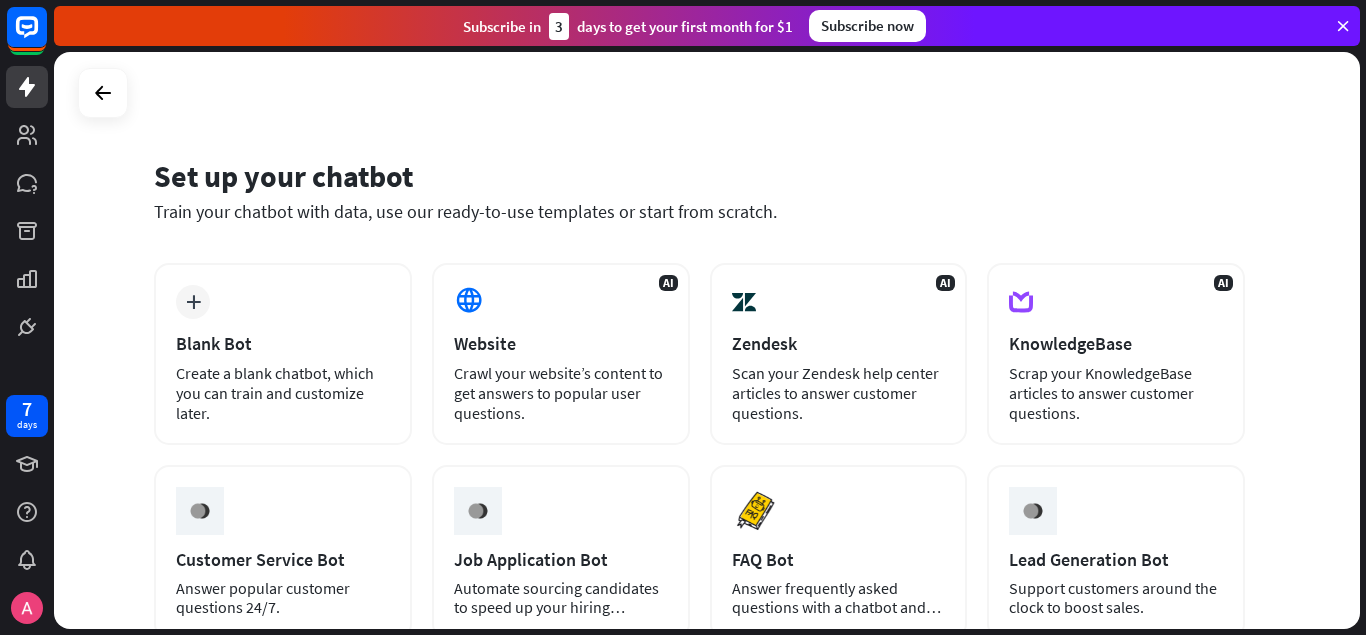 scroll, scrollTop: 0, scrollLeft: 0, axis: both 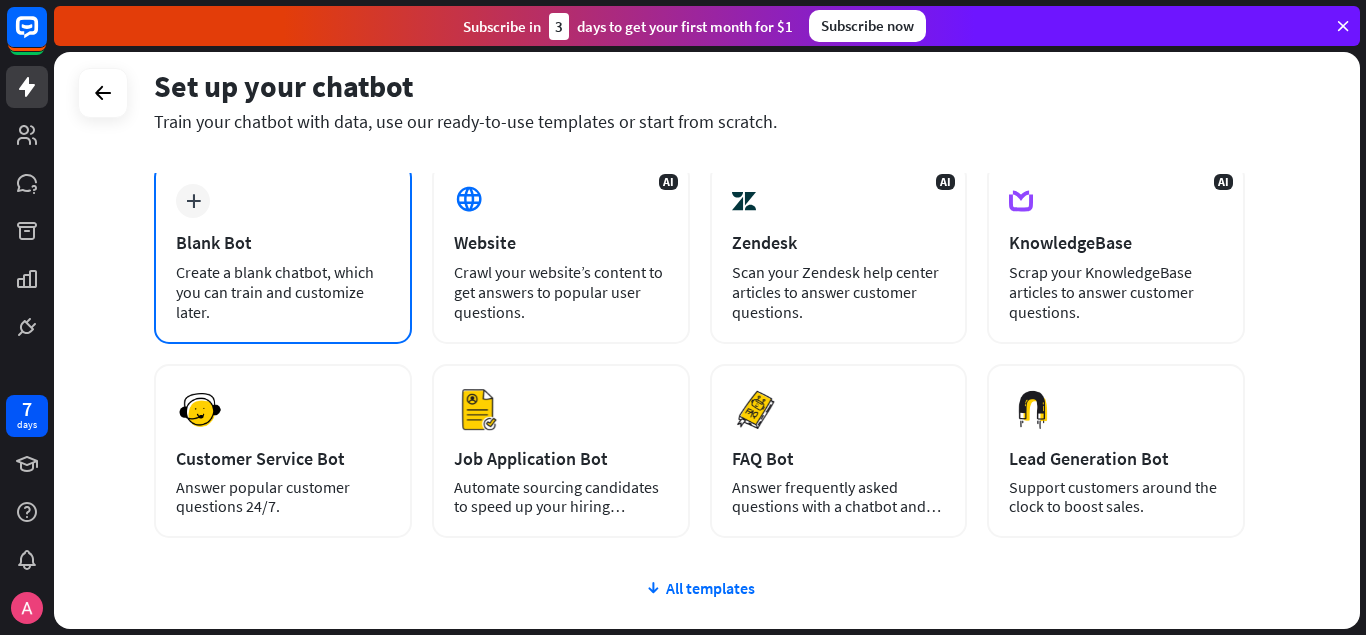 click on "Blank Bot" at bounding box center [283, 242] 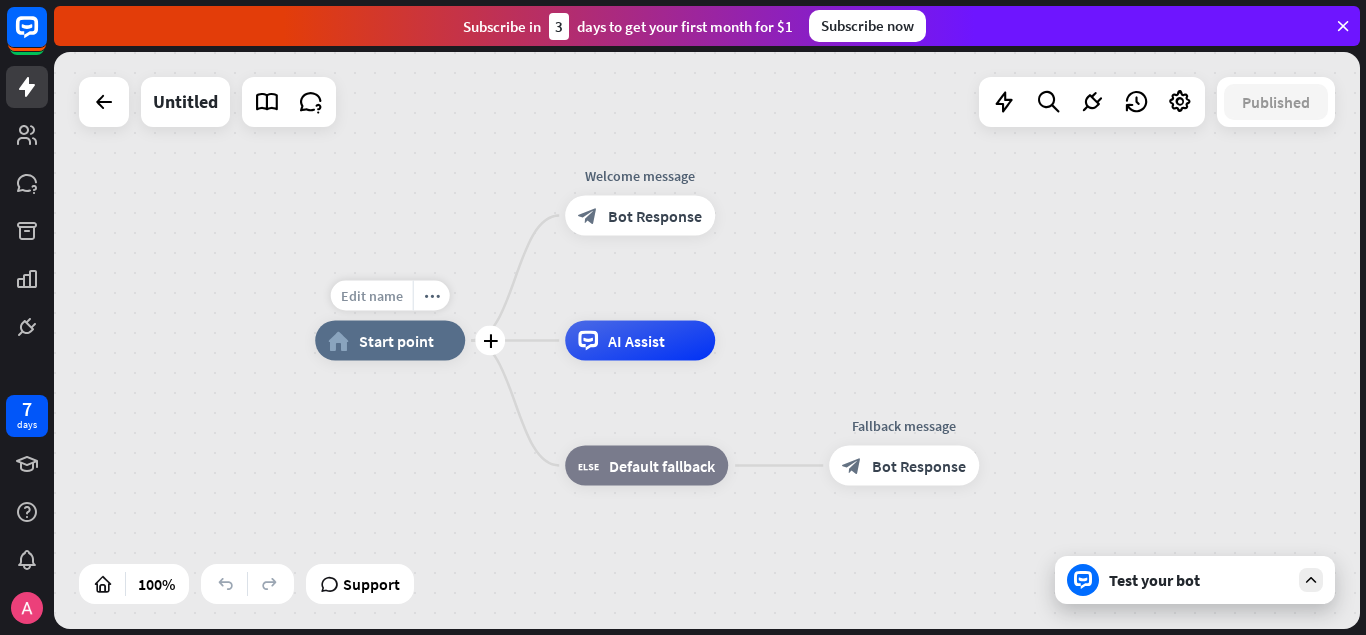 click on "Edit name" at bounding box center [372, 296] 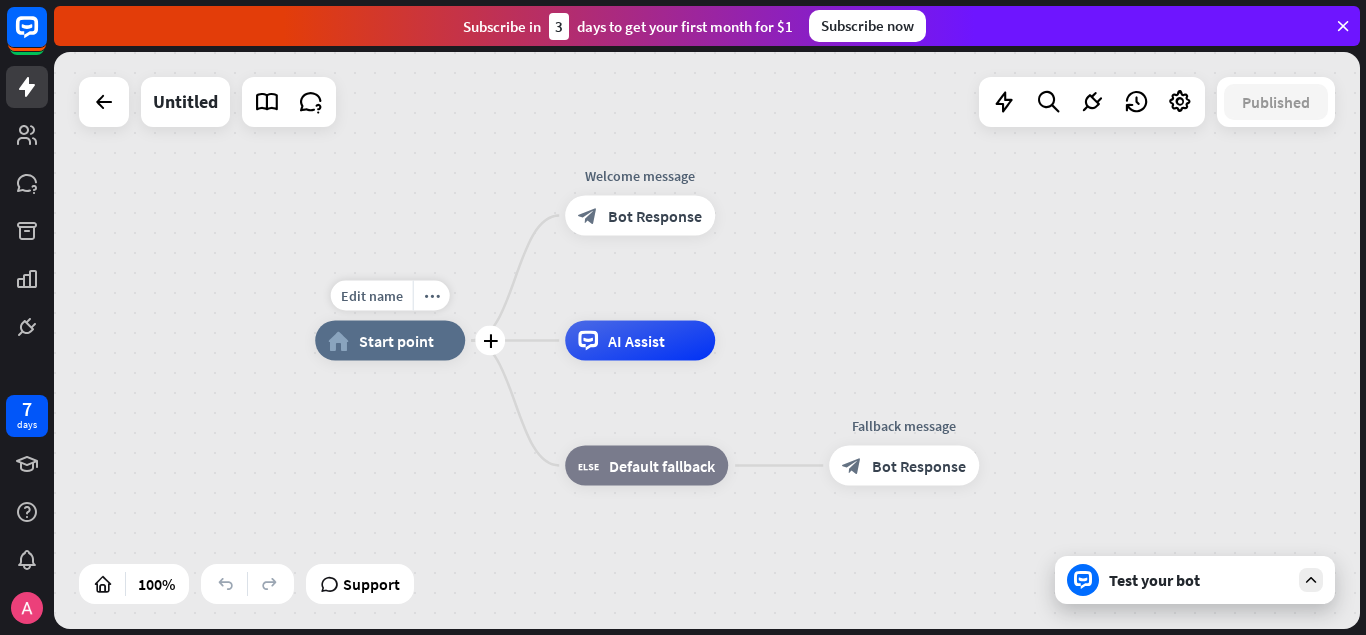 click on "Start point" at bounding box center [396, 341] 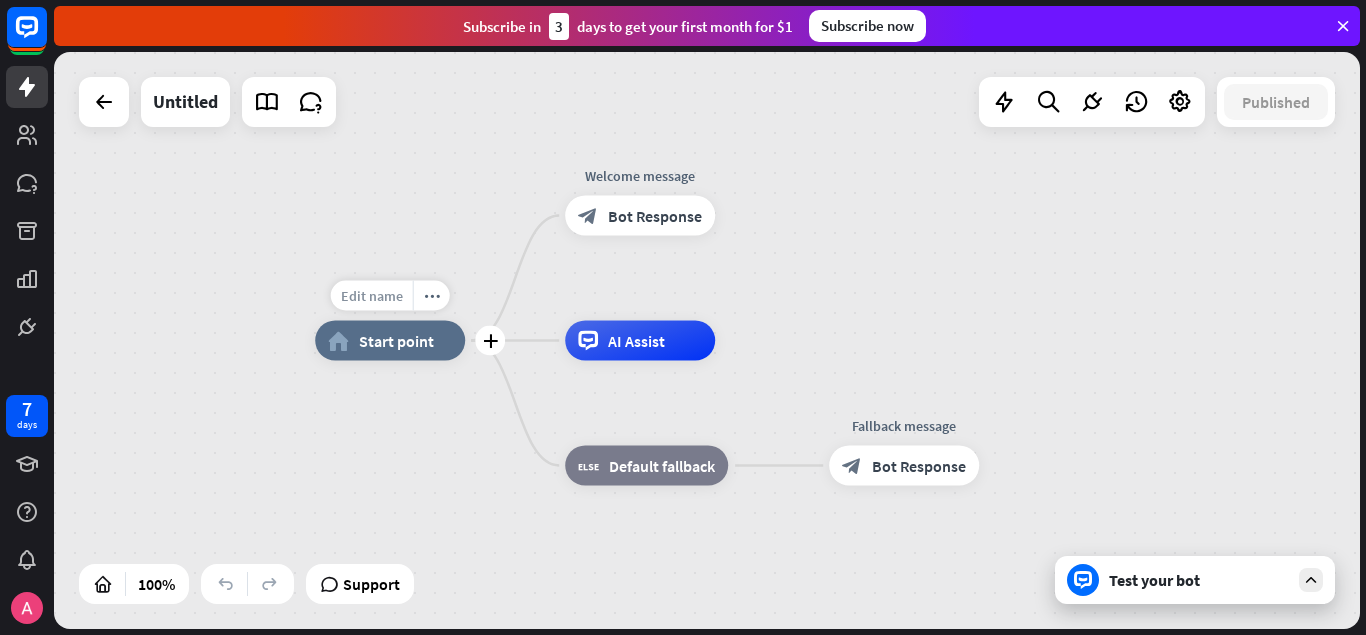 click on "Edit name" at bounding box center [372, 296] 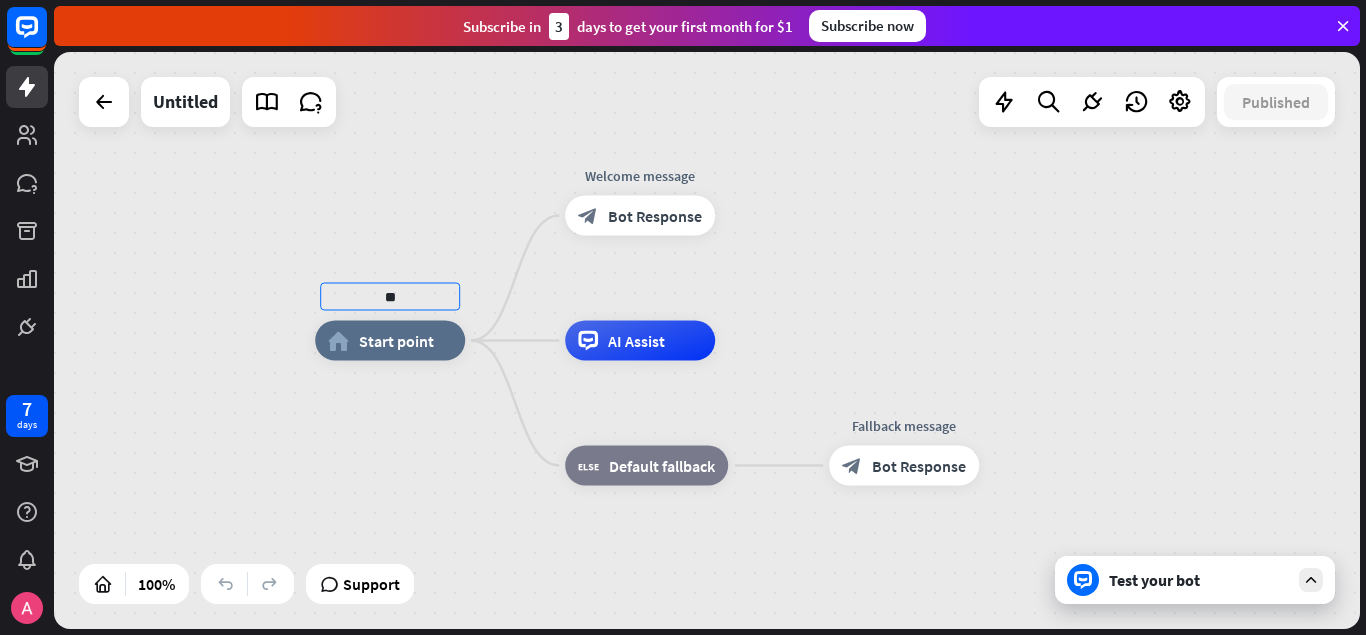 type on "**" 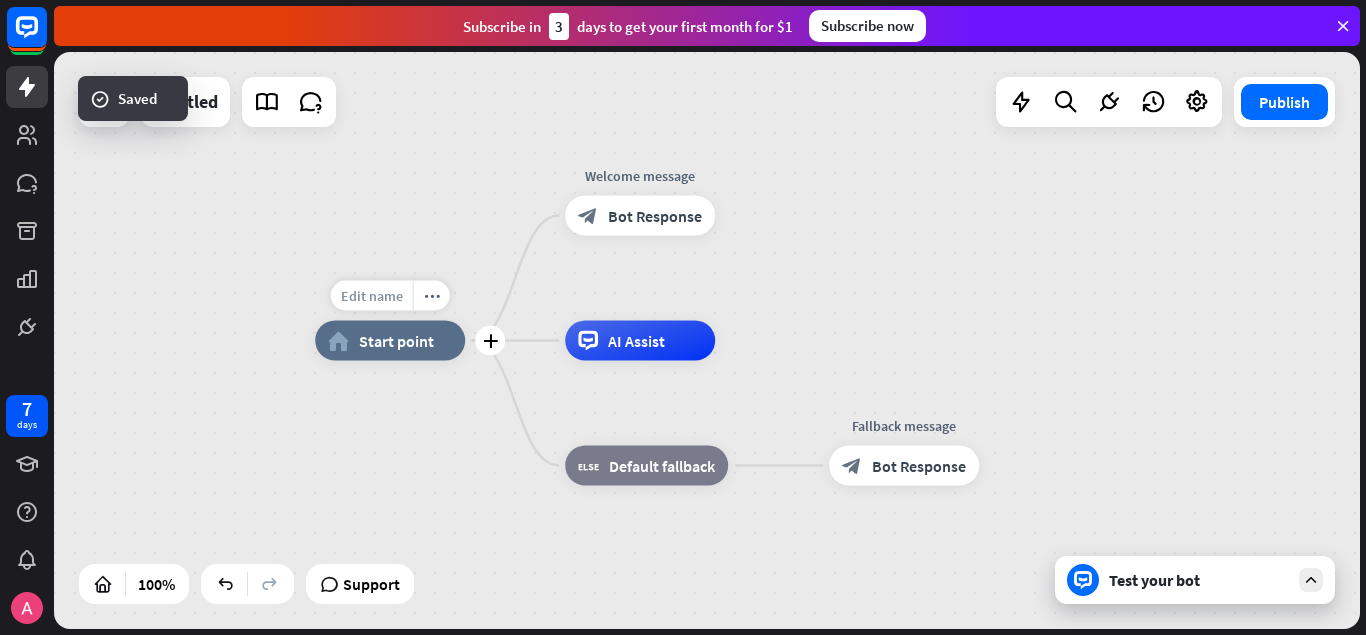 click on "Edit name" at bounding box center (372, 296) 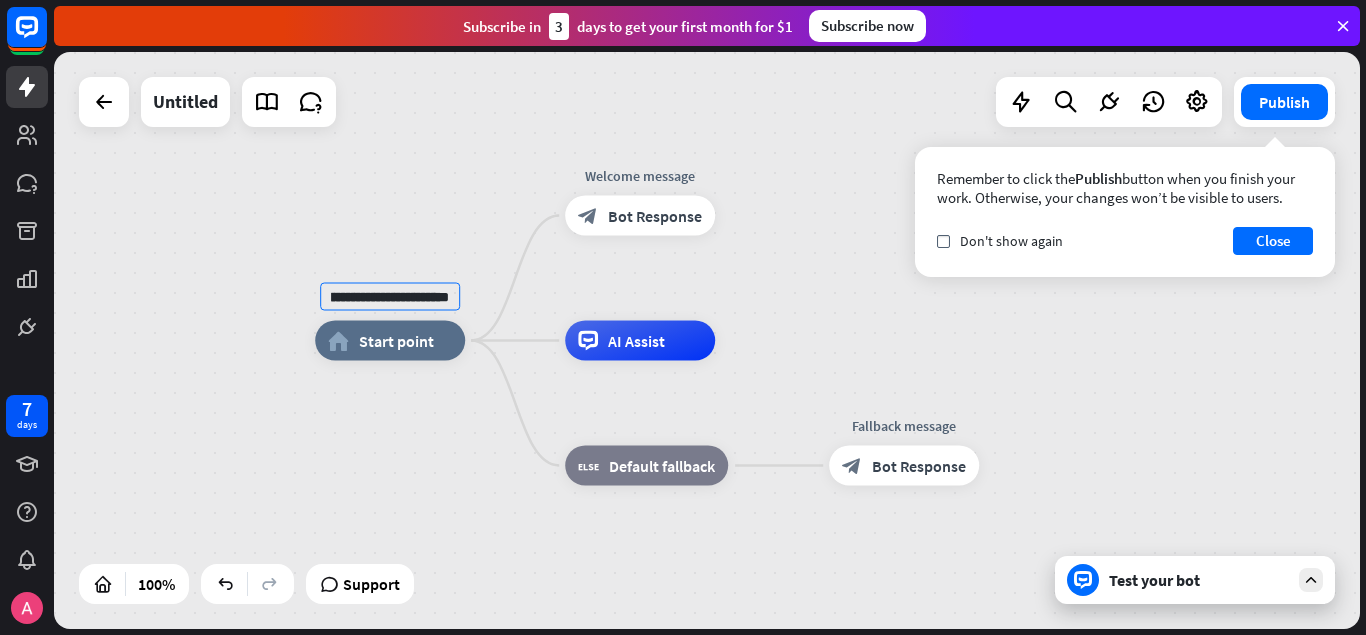 scroll, scrollTop: 0, scrollLeft: 94, axis: horizontal 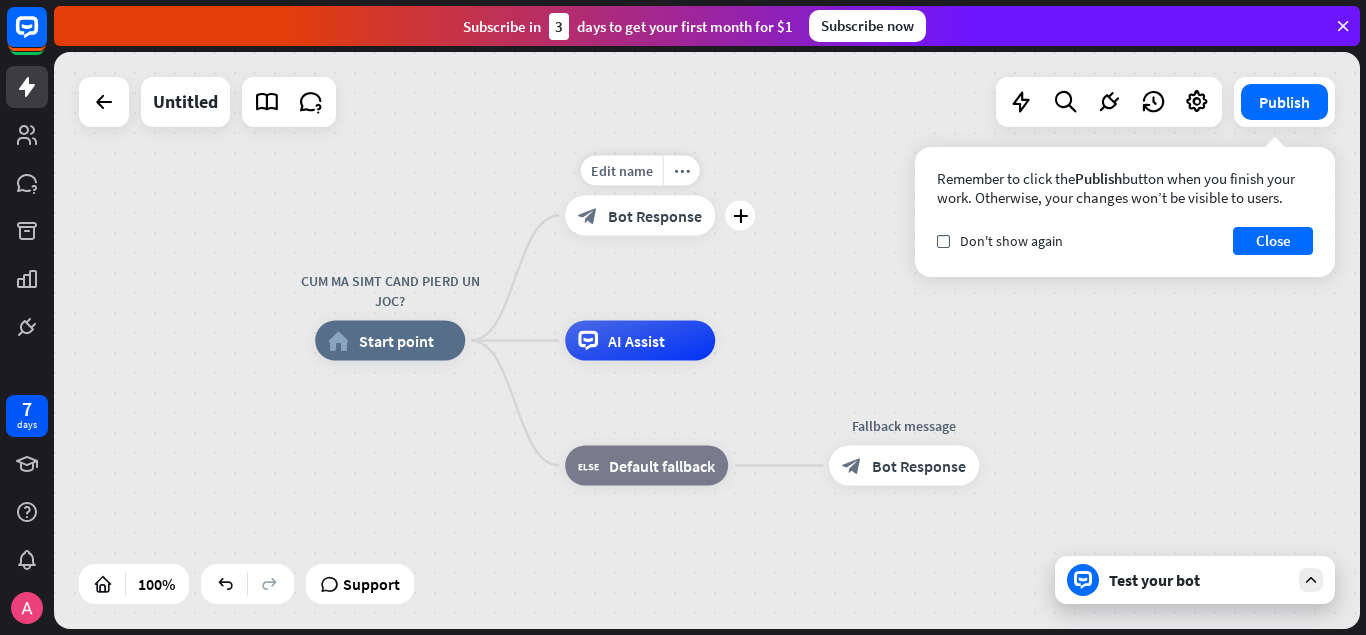 click on "Bot Response" at bounding box center (655, 216) 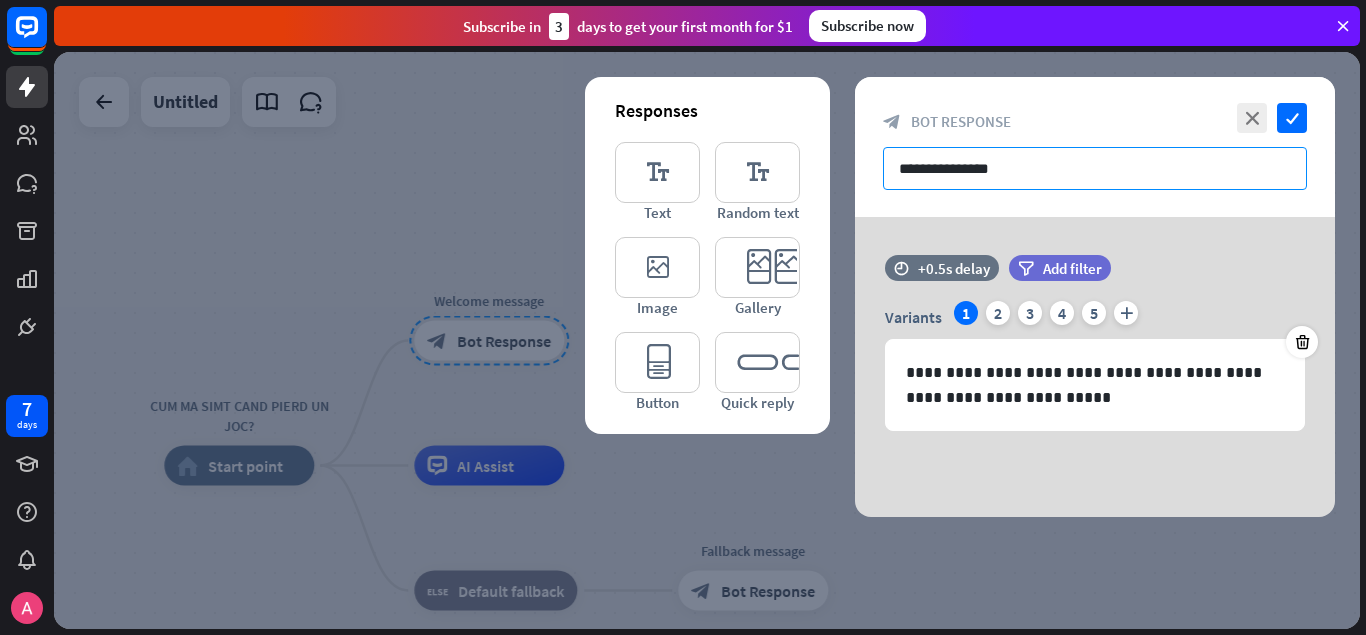 click on "**********" at bounding box center [1095, 168] 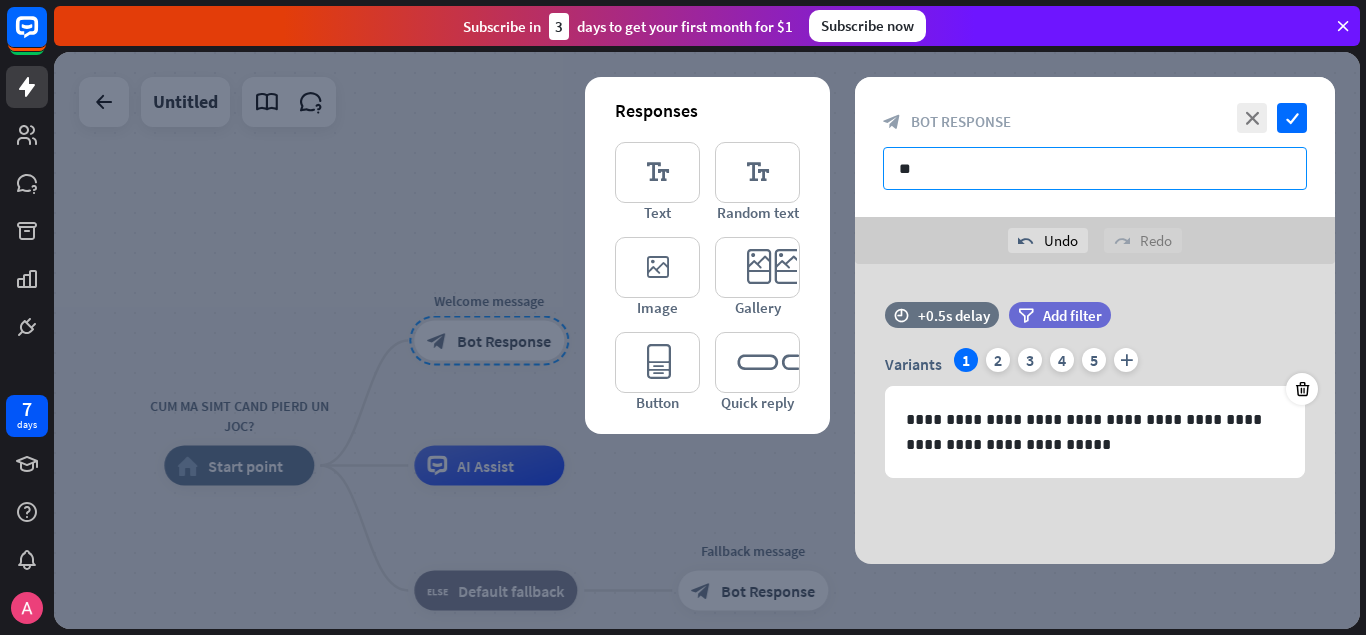 type on "*" 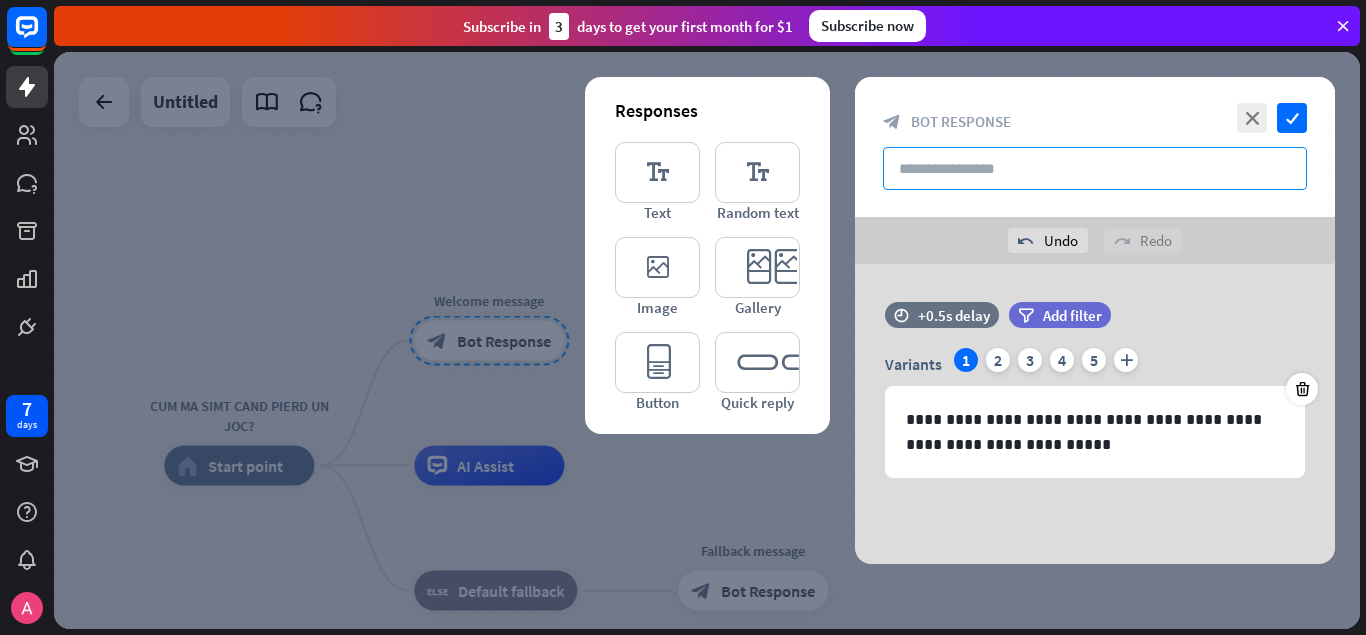 click at bounding box center [1095, 168] 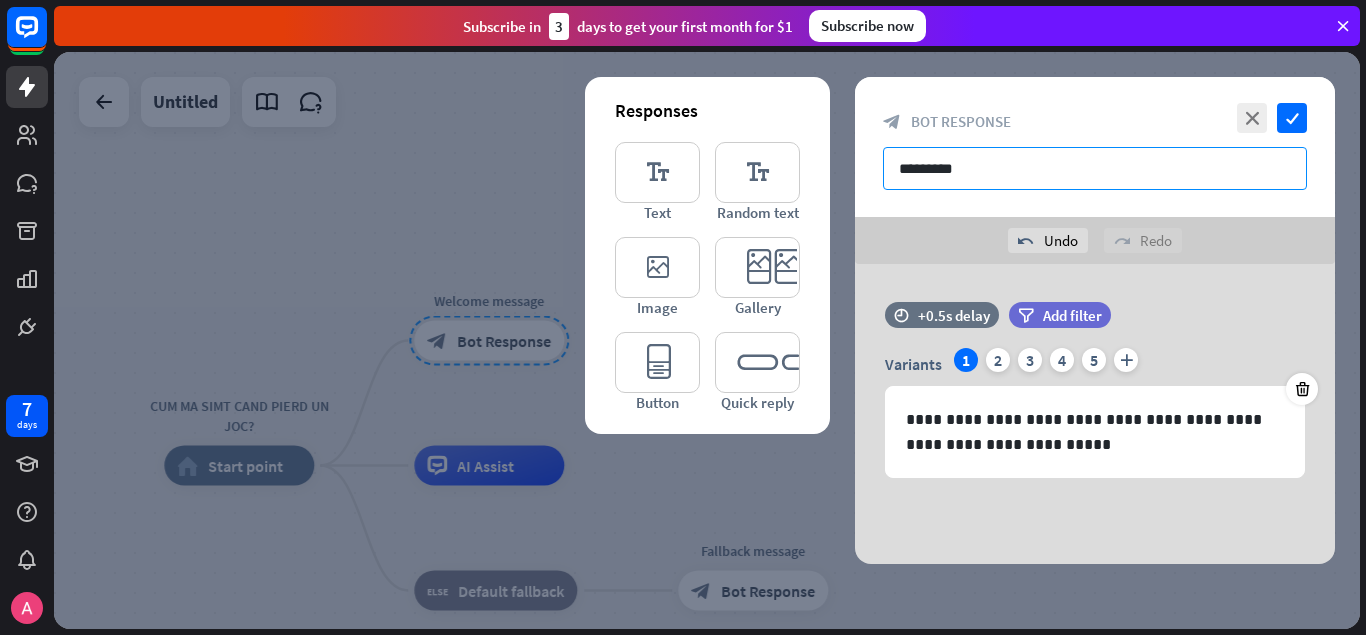 type on "*********" 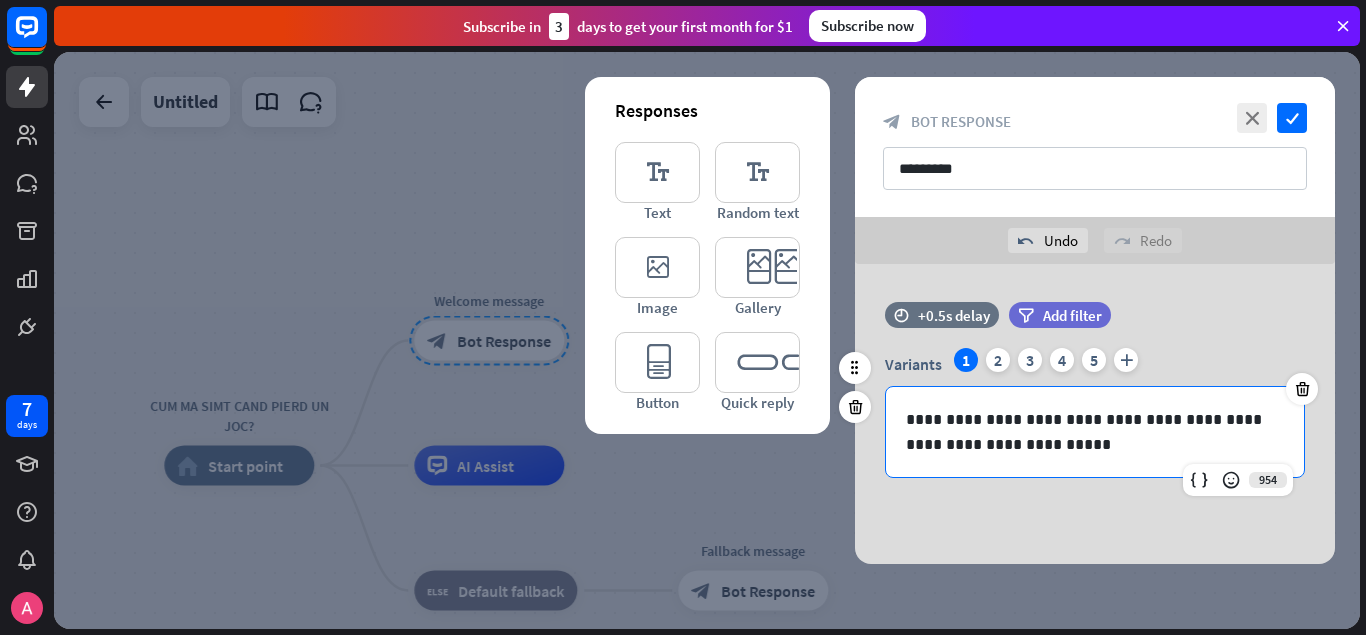 click on "**********" at bounding box center [1095, 432] 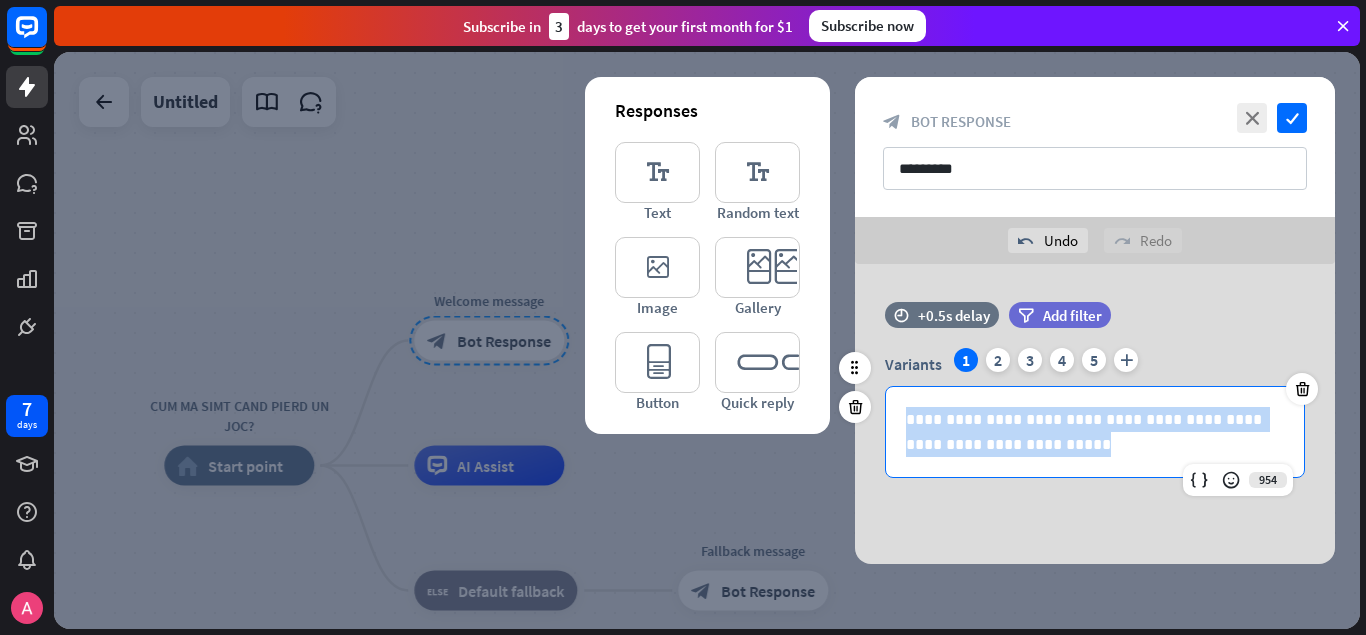 drag, startPoint x: 1035, startPoint y: 448, endPoint x: 906, endPoint y: 415, distance: 133.15405 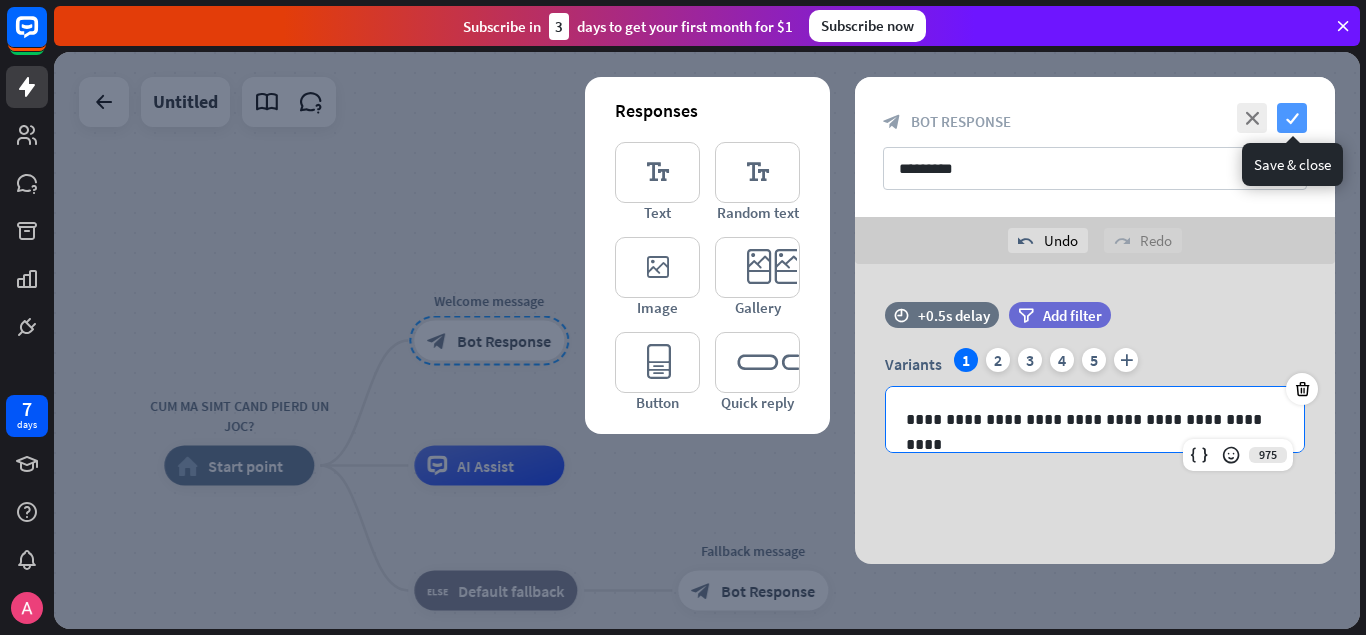 click on "check" at bounding box center (1292, 118) 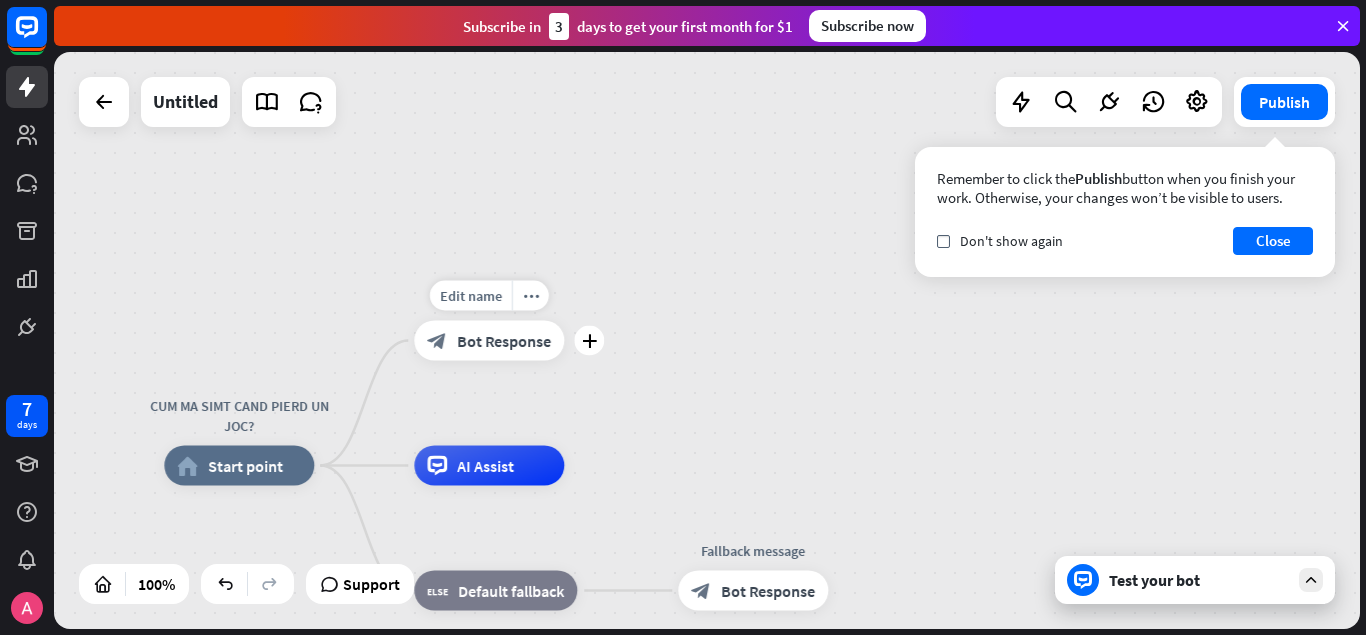 click on "Bot Response" at bounding box center (504, 341) 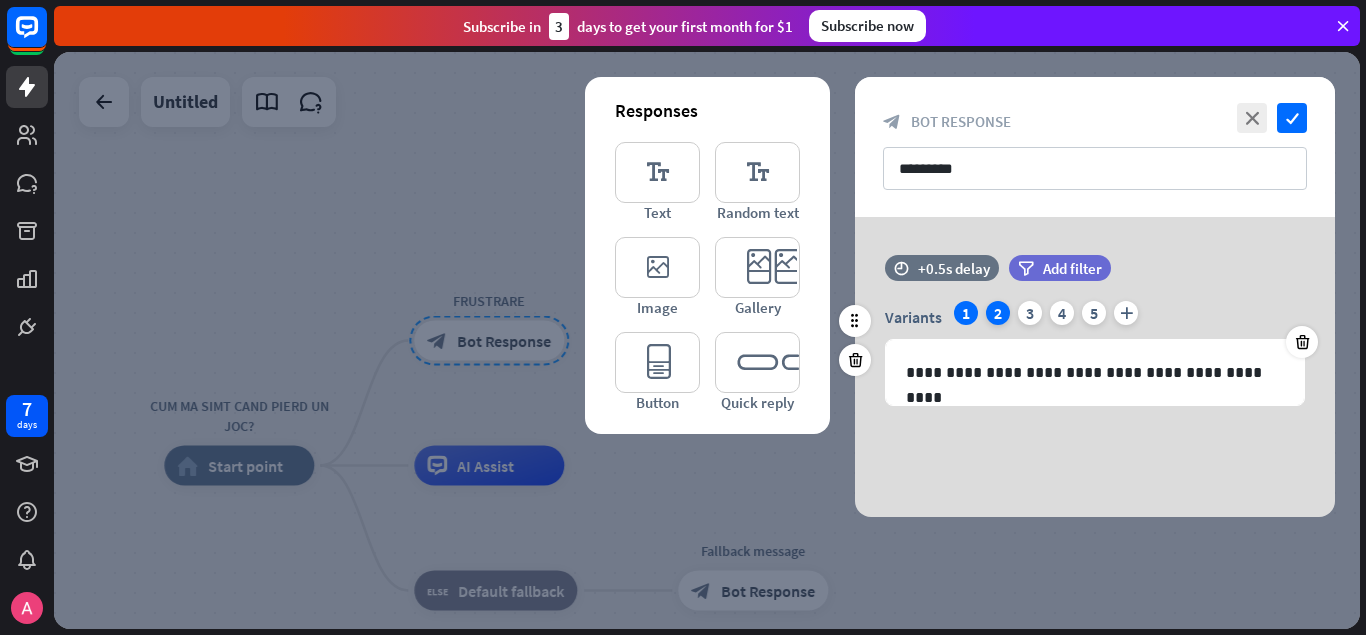 click on "2" at bounding box center [998, 313] 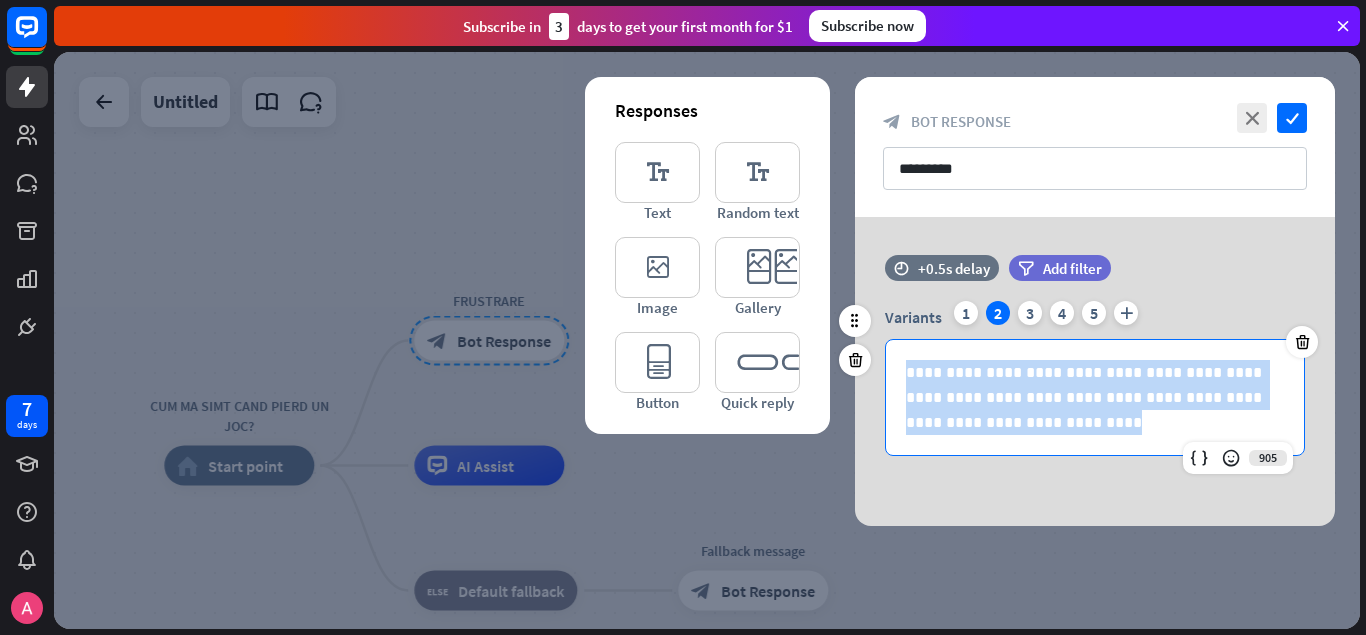 drag, startPoint x: 991, startPoint y: 421, endPoint x: 909, endPoint y: 372, distance: 95.524864 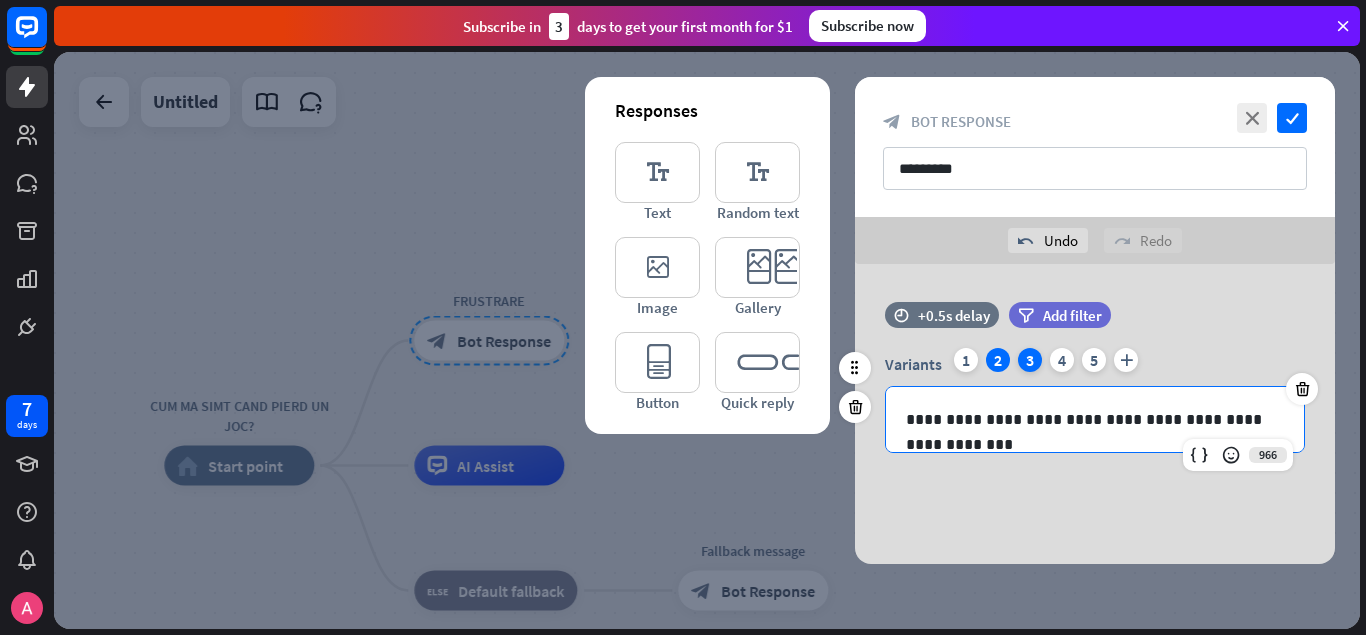 click on "3" at bounding box center [1030, 360] 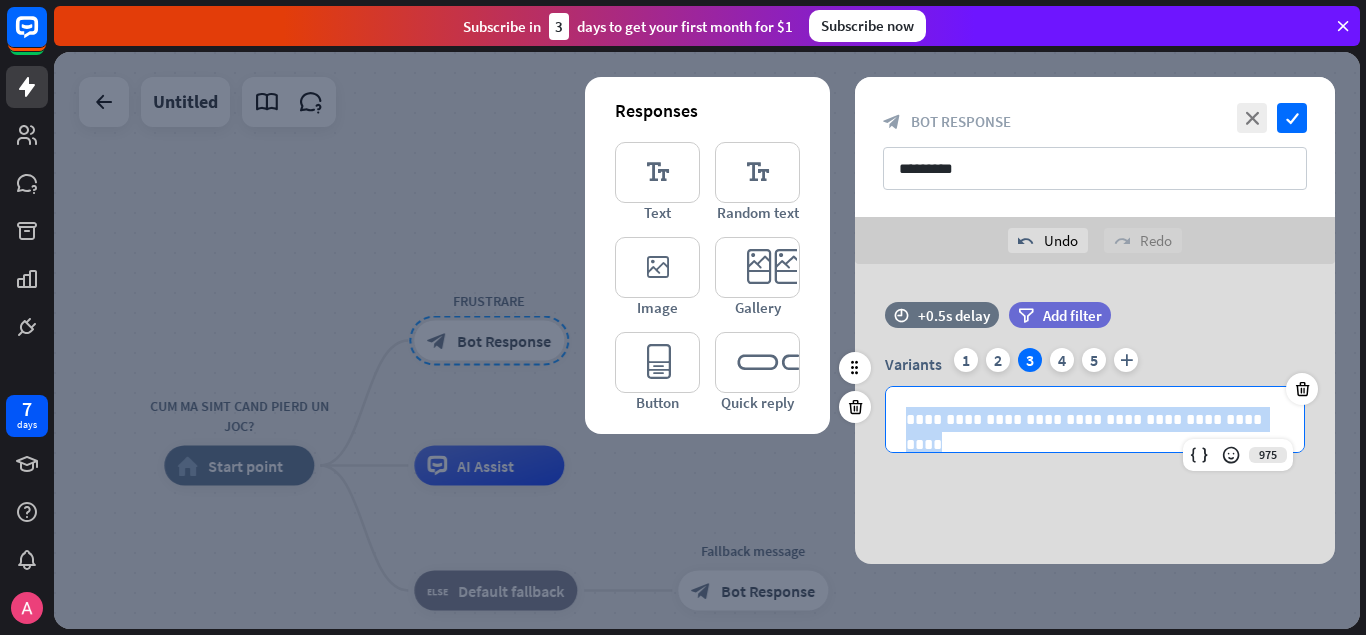 drag, startPoint x: 1265, startPoint y: 418, endPoint x: 902, endPoint y: 420, distance: 363.00552 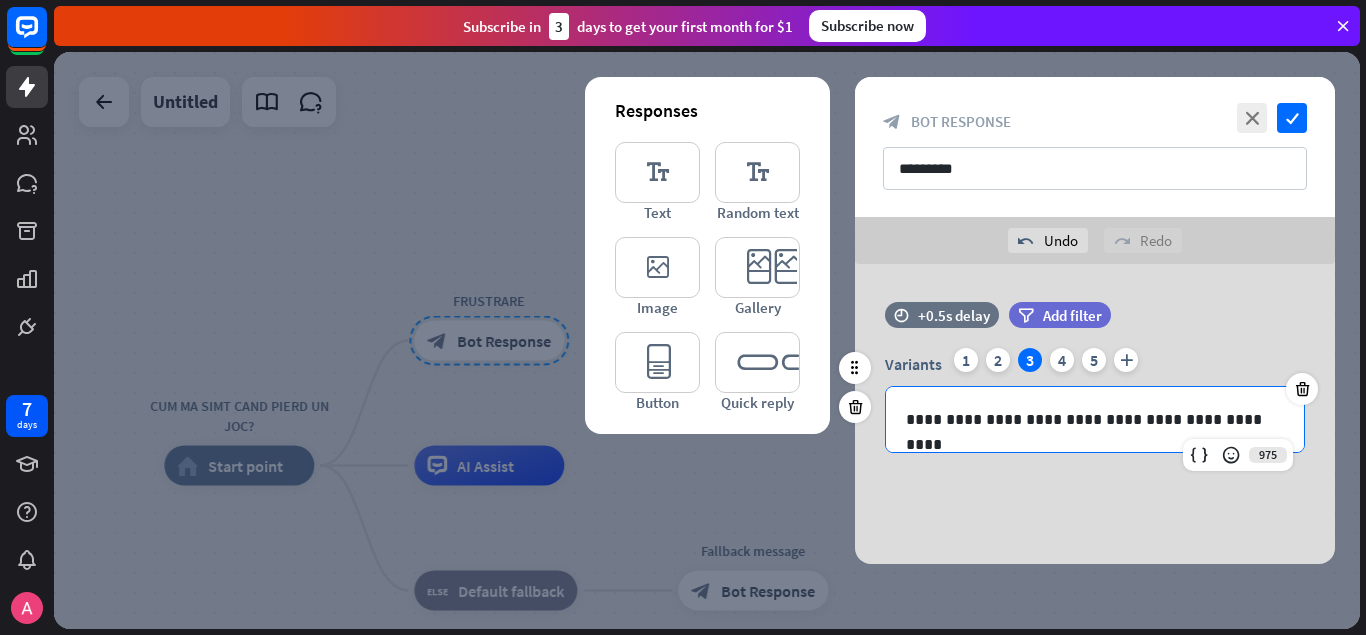 click on "**********" at bounding box center (1095, 419) 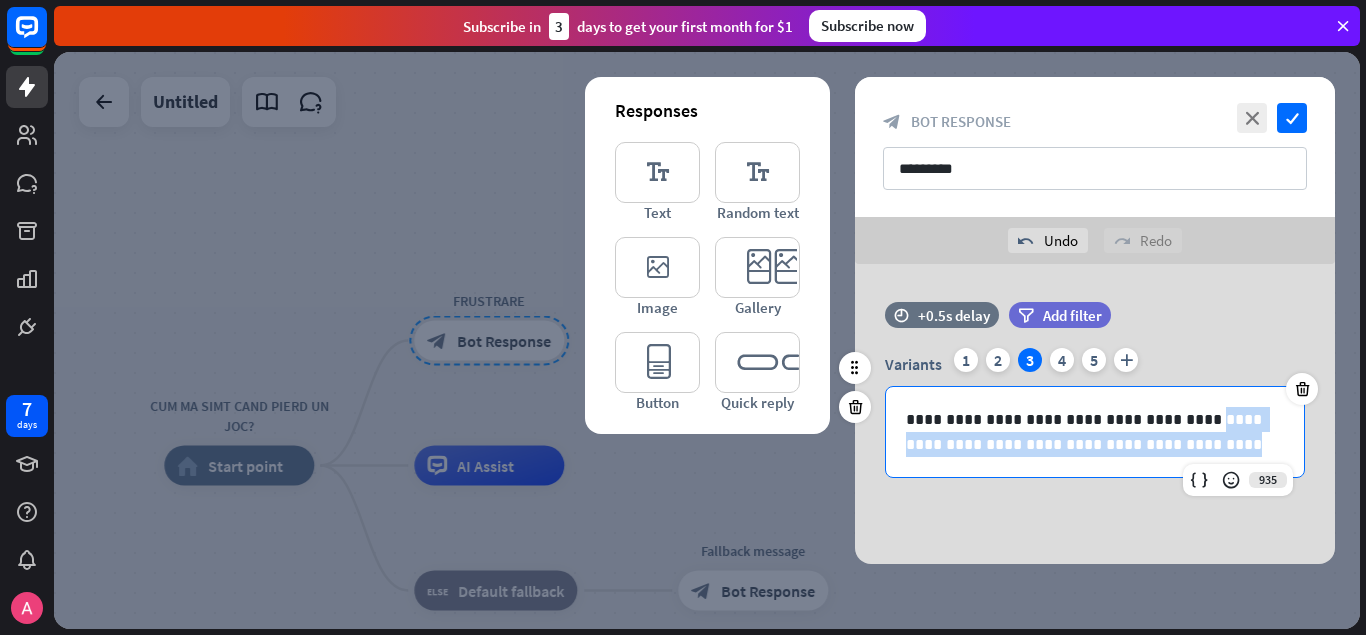 drag, startPoint x: 1179, startPoint y: 445, endPoint x: 1155, endPoint y: 422, distance: 33.24154 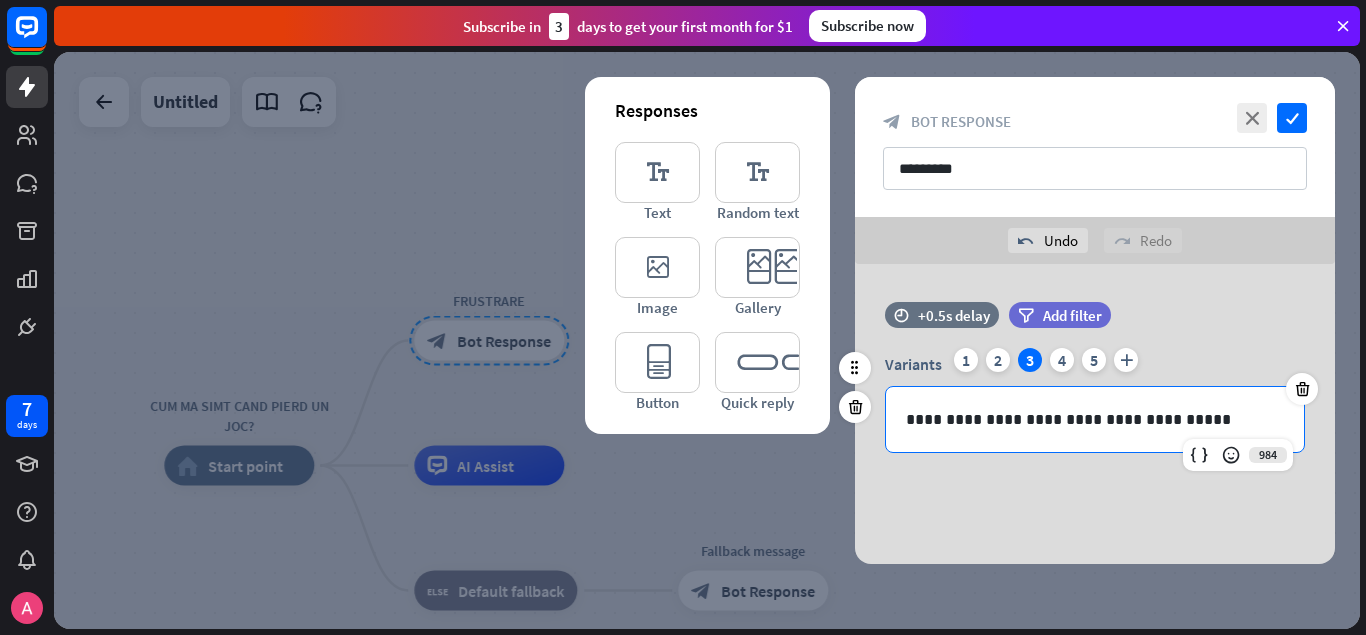 click on "**********" at bounding box center (1095, 419) 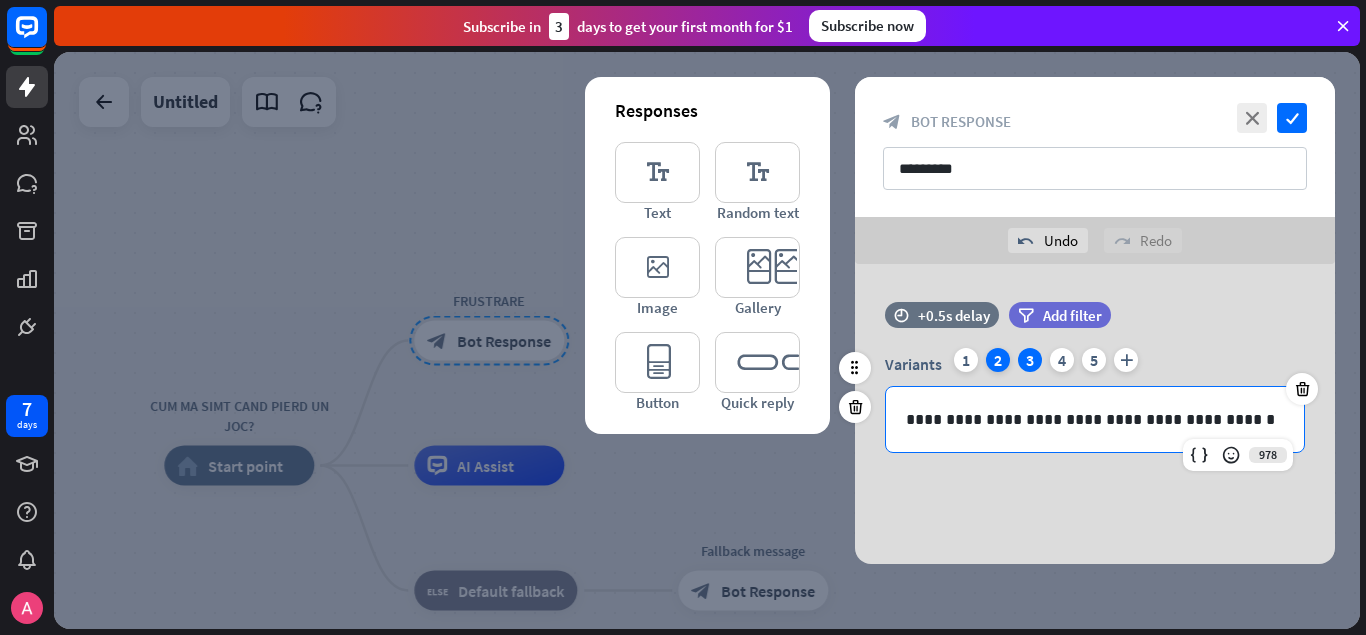 click on "2" at bounding box center (998, 360) 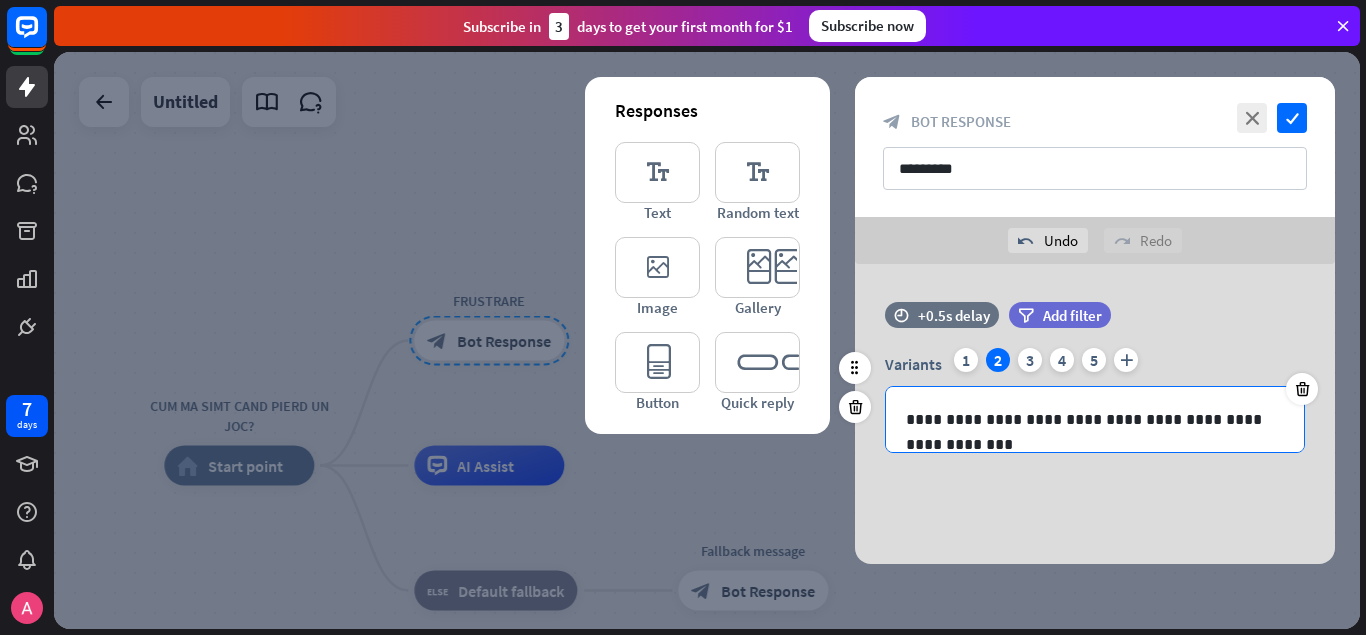 click on "**********" at bounding box center (1095, 419) 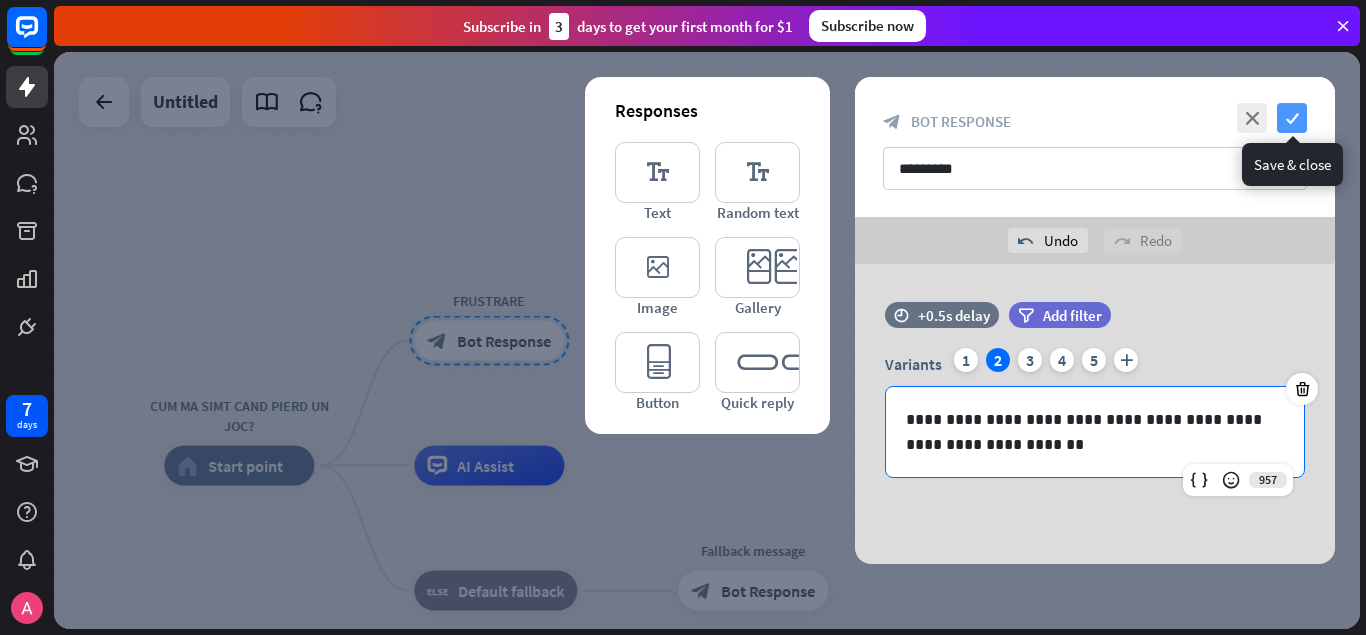 click on "check" at bounding box center [1292, 118] 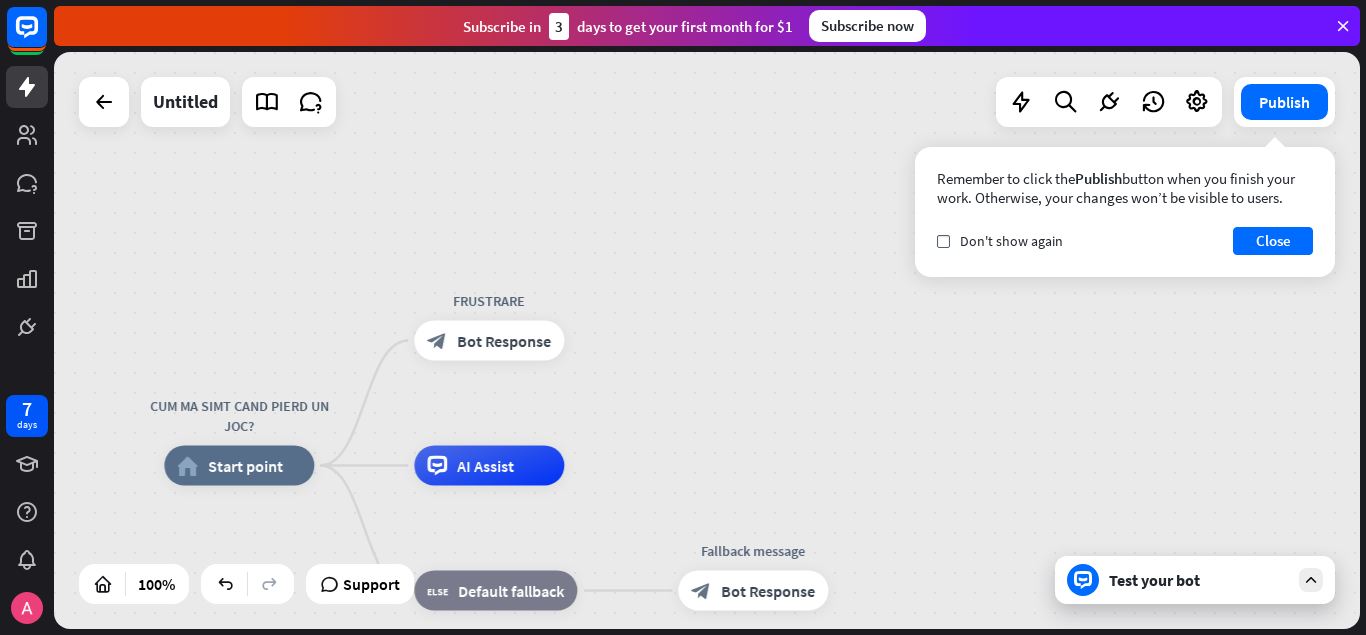 click on "Test your bot" at bounding box center [1199, 580] 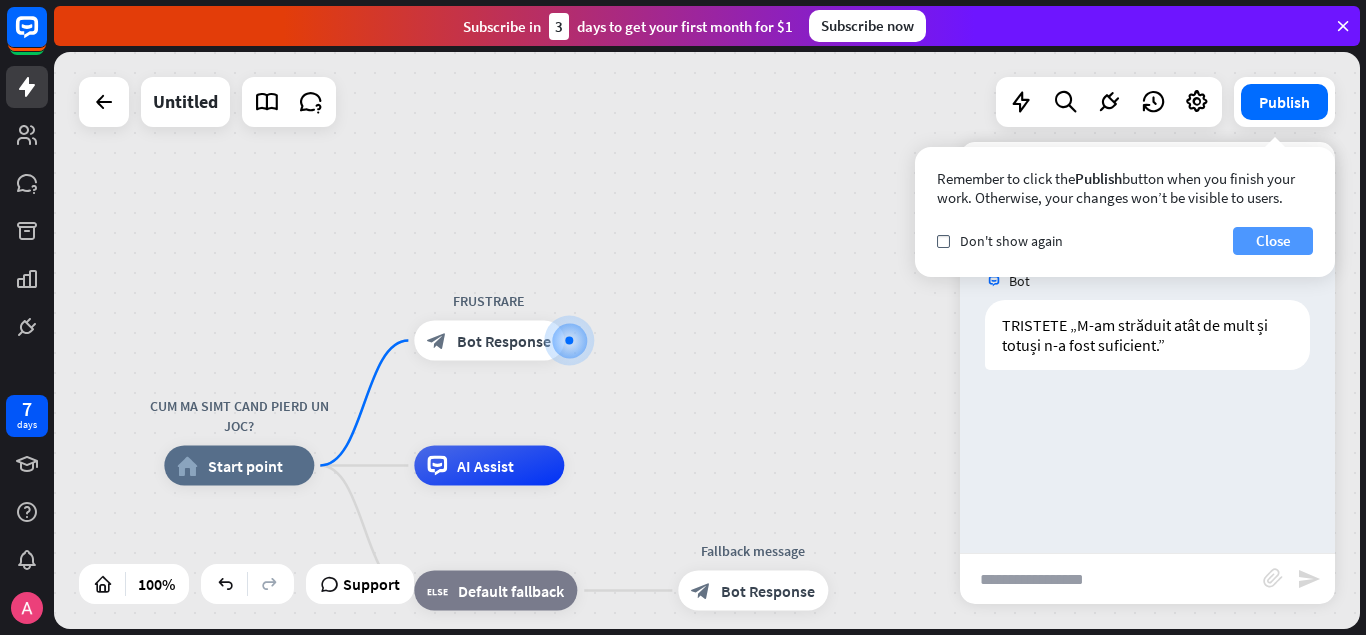 click on "Close" at bounding box center (1273, 241) 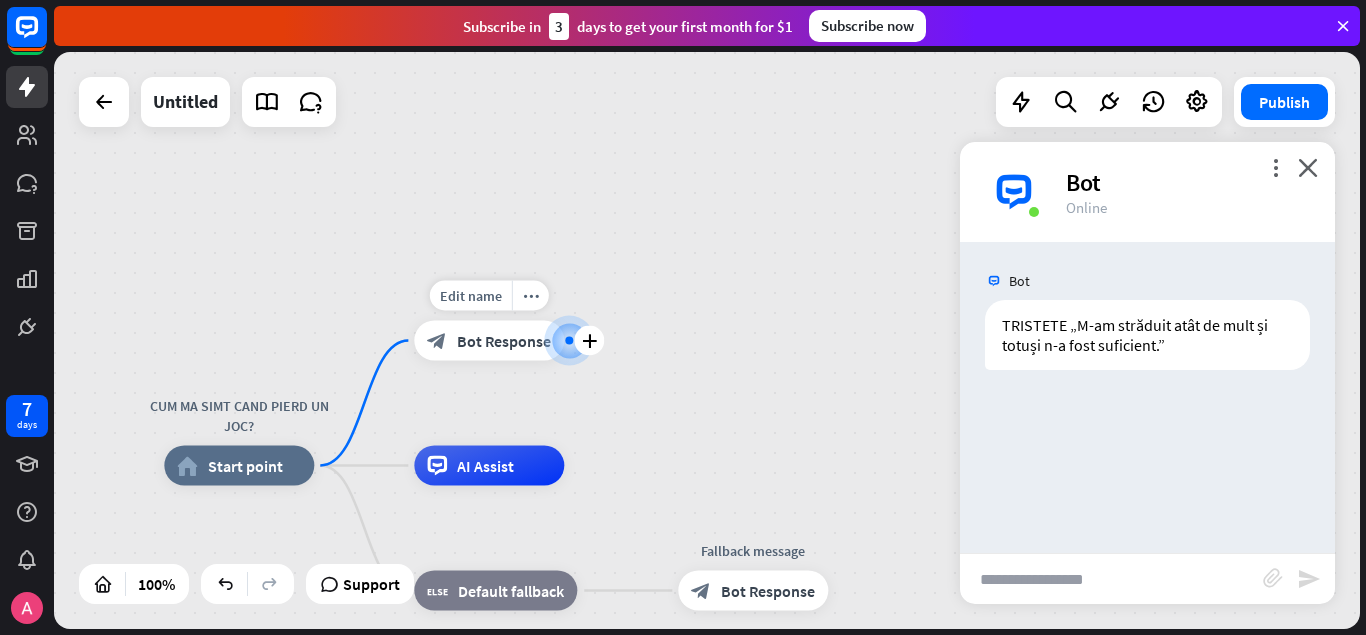 click at bounding box center [569, 340] 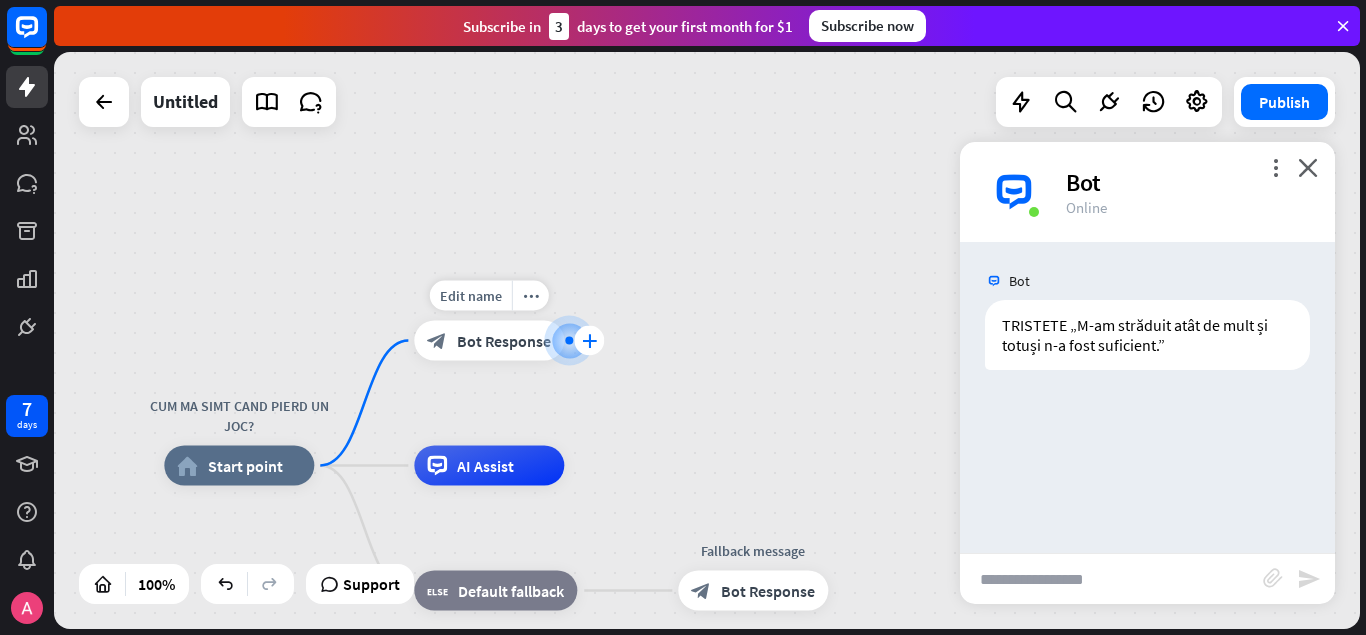 click on "plus" at bounding box center [589, 341] 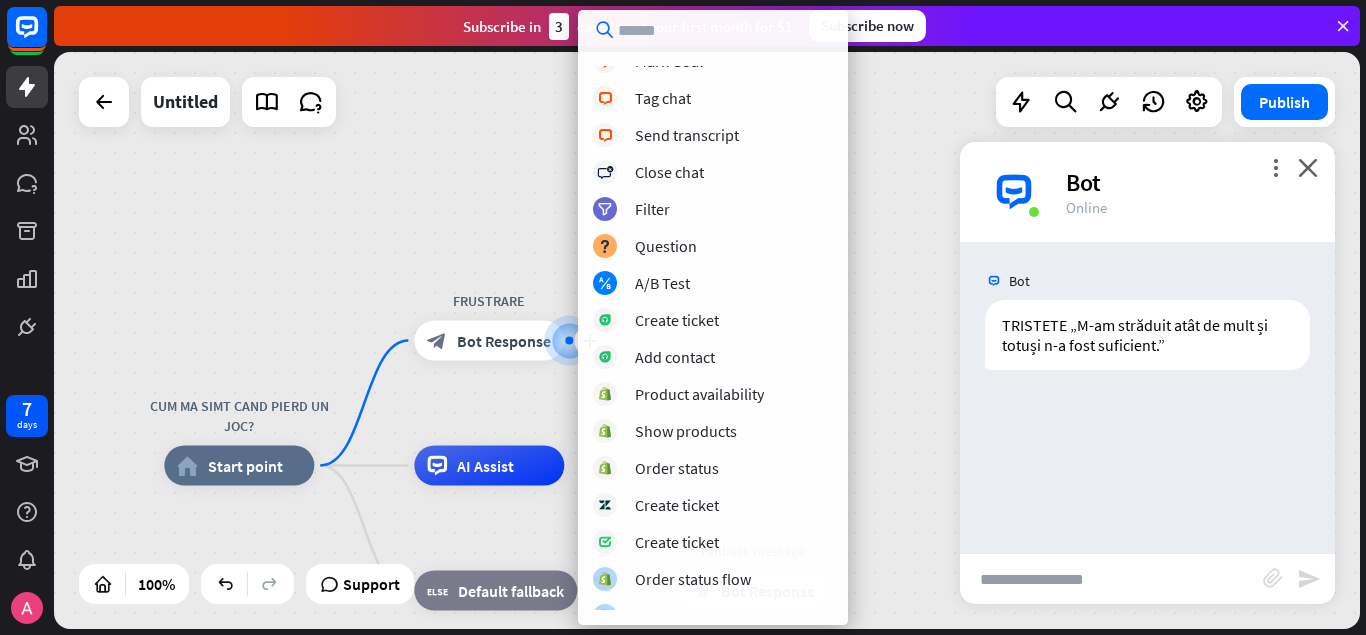 scroll, scrollTop: 553, scrollLeft: 0, axis: vertical 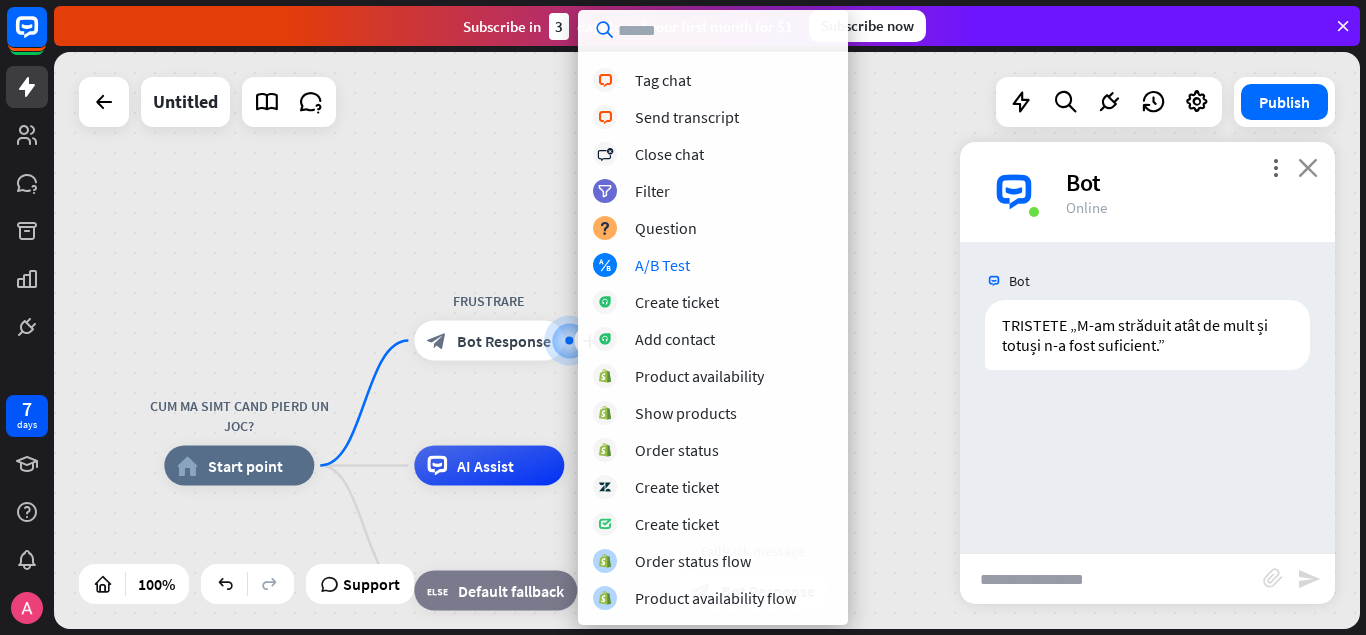 click on "close" at bounding box center (1308, 167) 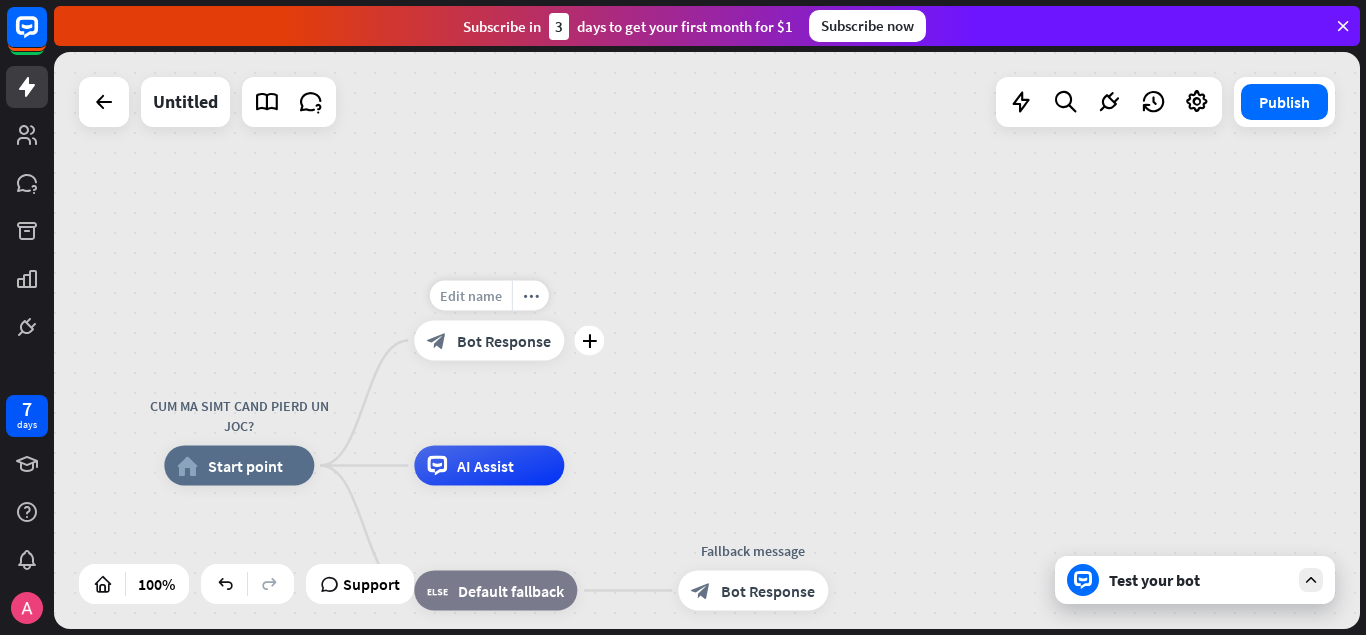 click on "Edit name" at bounding box center (471, 296) 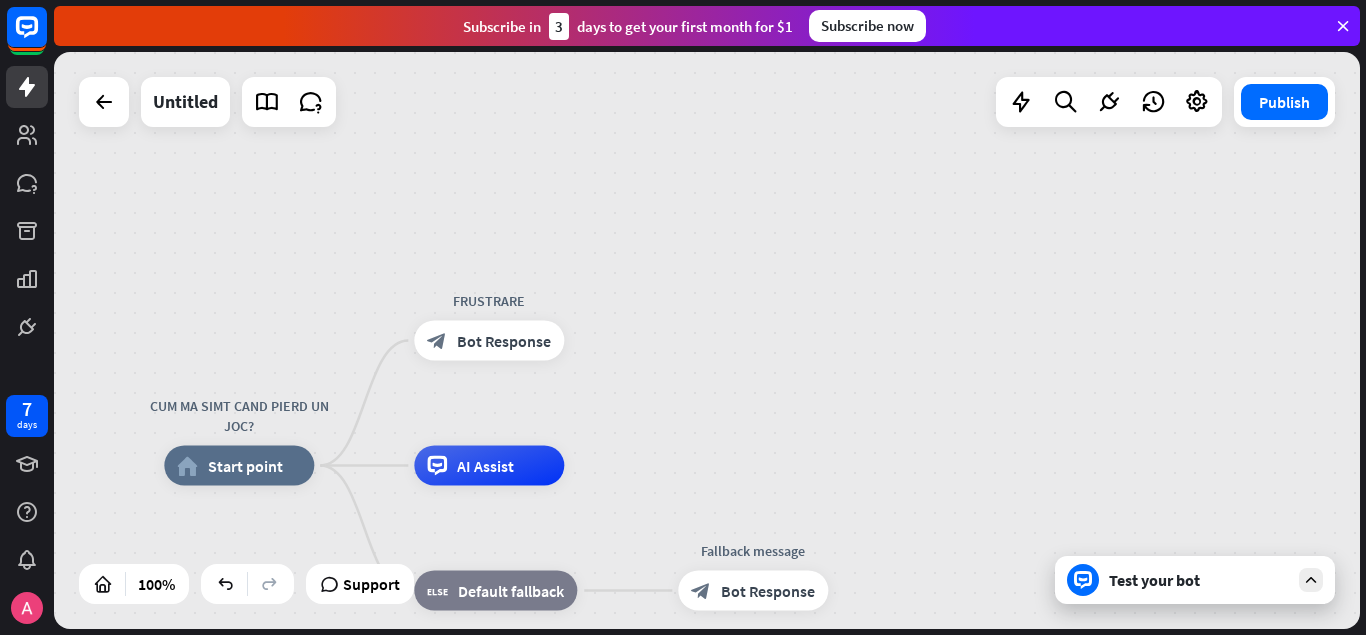 click on "CUM MA SIMT CAND PIERD UN JOC?   home_2   Start point         *********         FRUSTRARE   block_bot_response   Bot Response                     AI Assist                   block_fallback   Default fallback                 Fallback message   block_bot_response   Bot Response" at bounding box center [707, 340] 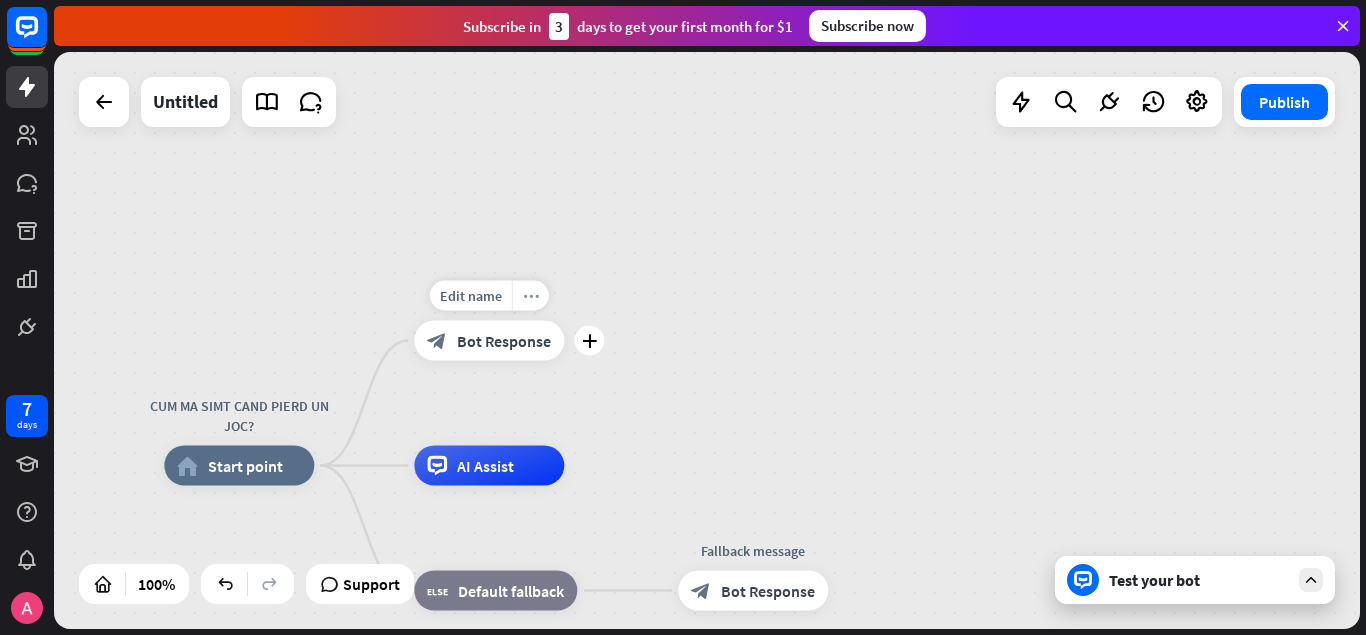 click on "more_horiz" at bounding box center (531, 295) 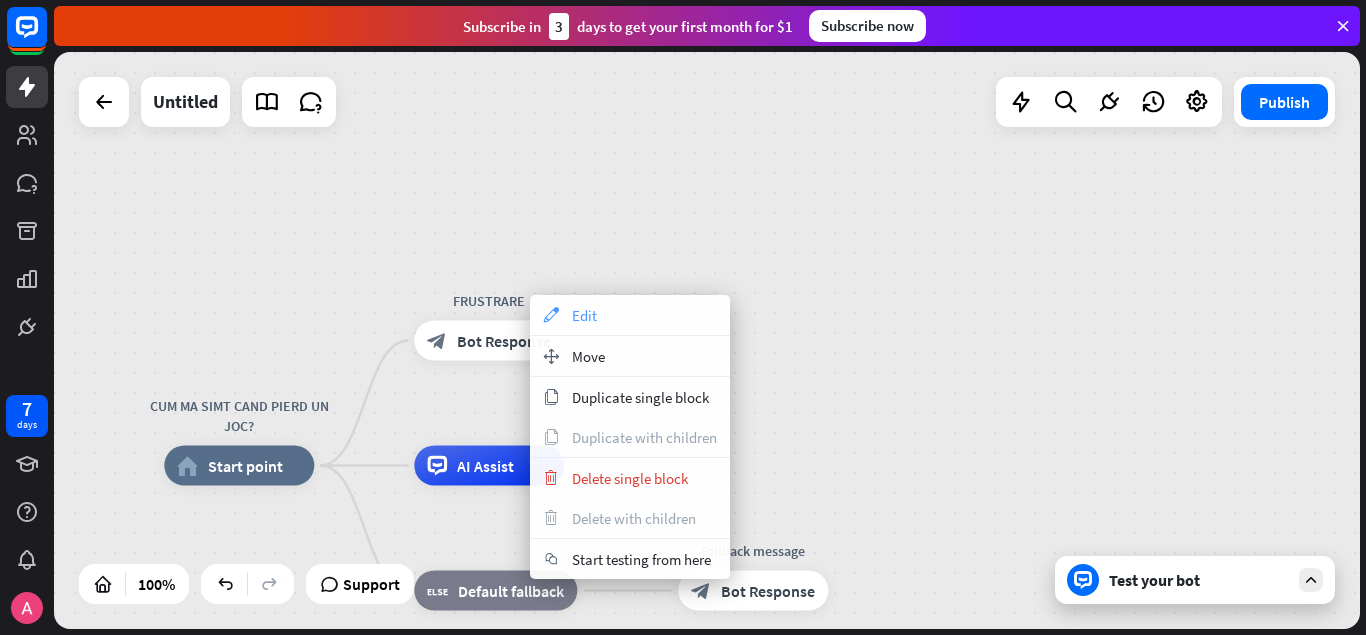 click on "Edit" at bounding box center (584, 315) 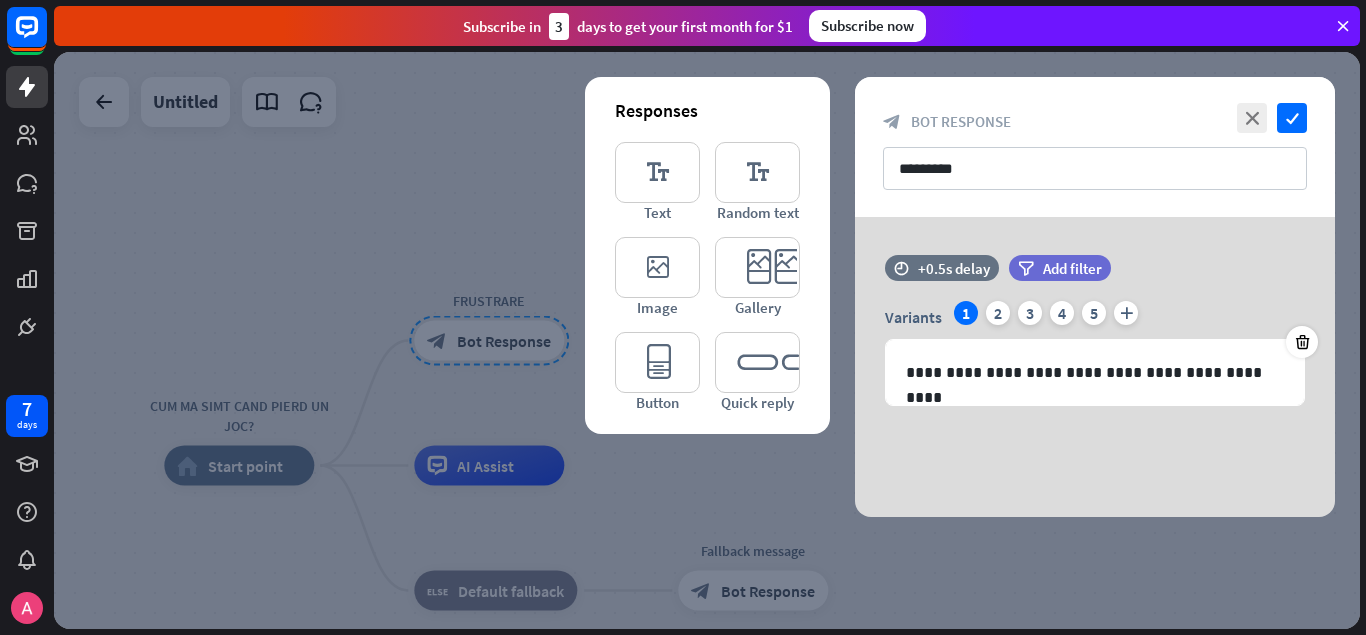 click at bounding box center (707, 340) 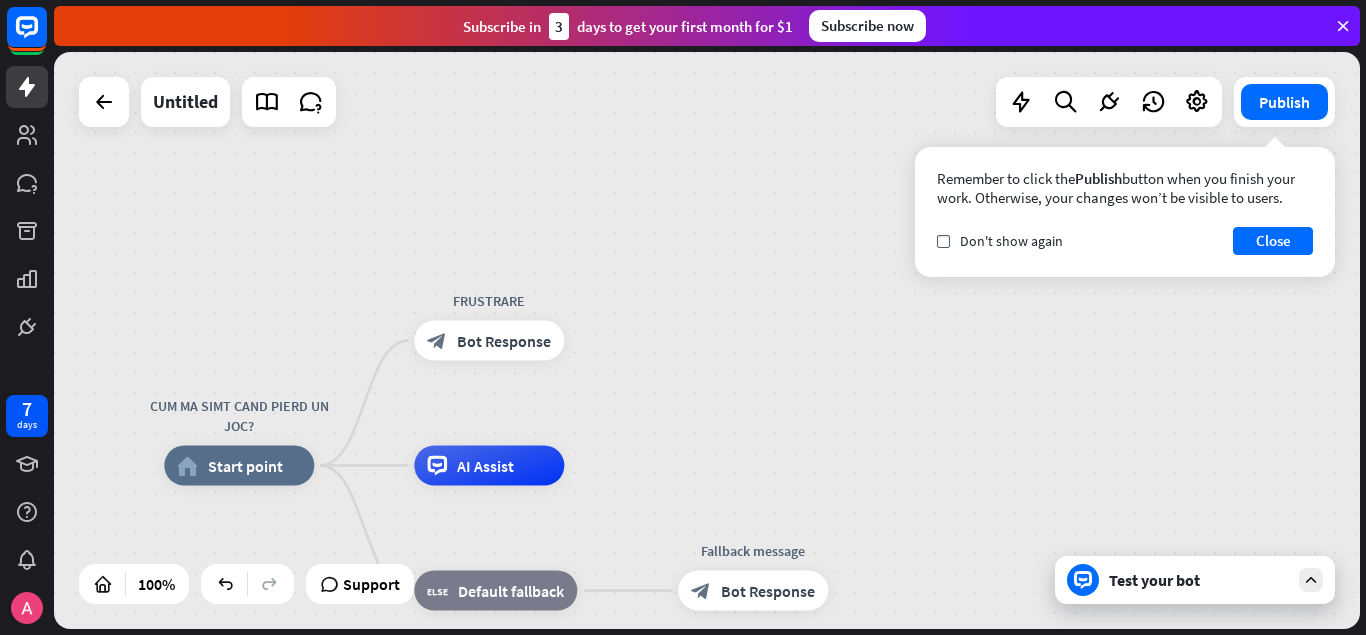 click on "CUM MA SIMT CAND PIERD UN JOC?   home_2   Start point                 FRUSTRARE   block_bot_response   Bot Response                     AI Assist                   block_fallback   Default fallback                 Fallback message   block_bot_response   Bot Response" at bounding box center (707, 340) 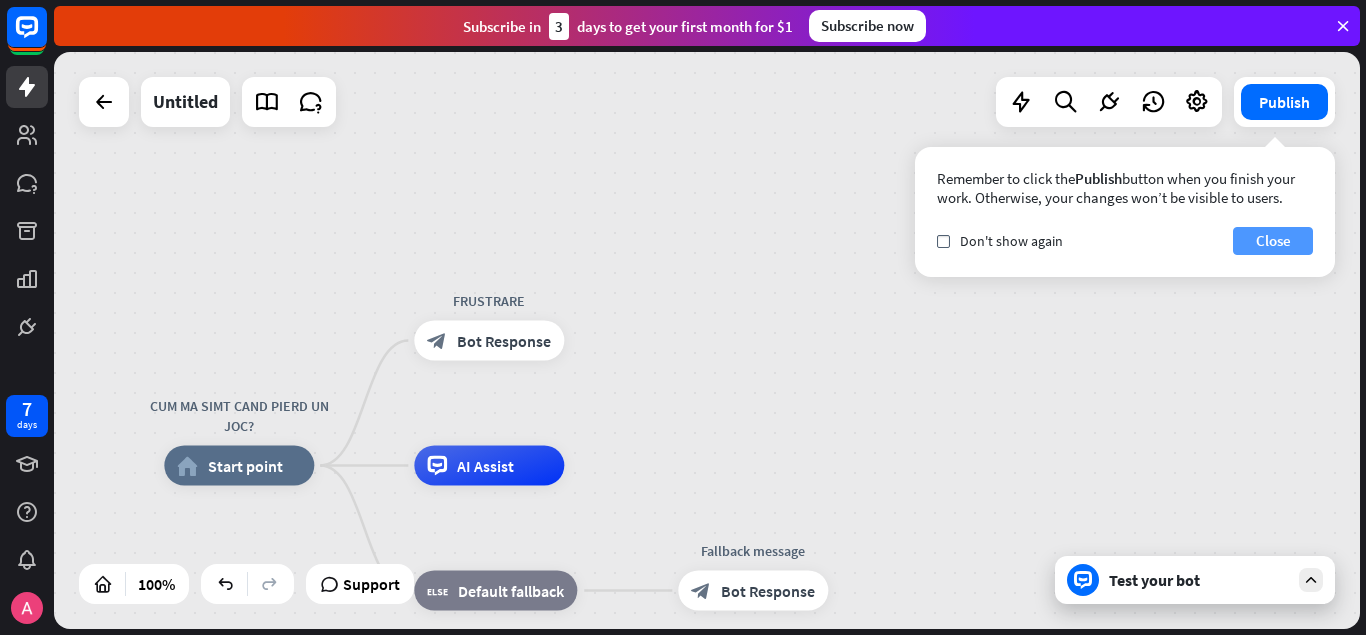 click on "Close" at bounding box center (1273, 241) 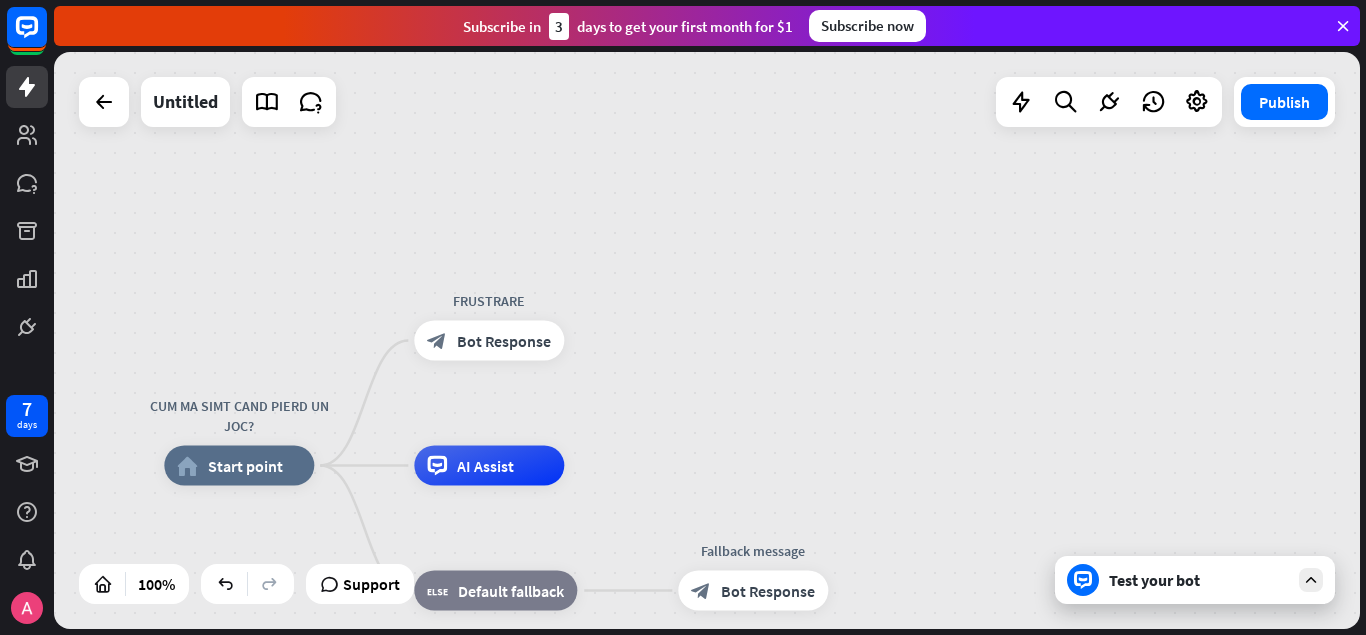 click on "CUM MA SIMT CAND PIERD UN JOC?   home_2   Start point                 FRUSTRARE   block_bot_response   Bot Response                     AI Assist                   block_fallback   Default fallback                 Fallback message   block_bot_response   Bot Response" at bounding box center [707, 340] 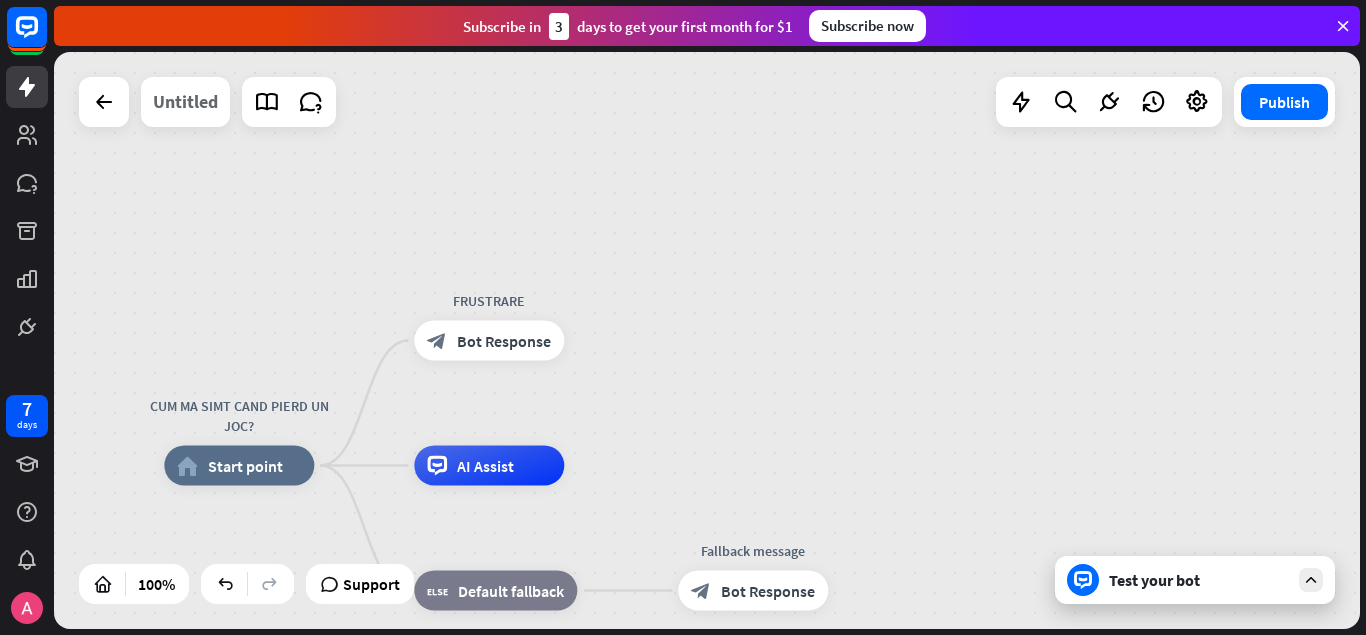 click on "Untitled" at bounding box center (185, 102) 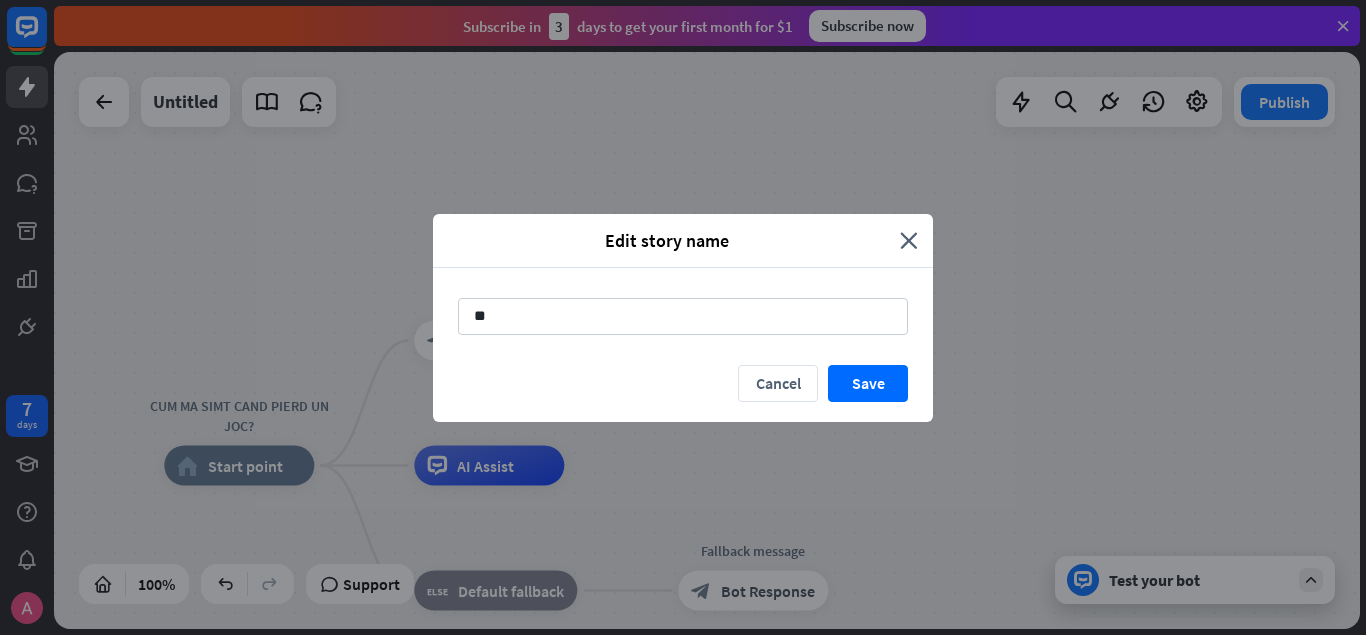 type on "*" 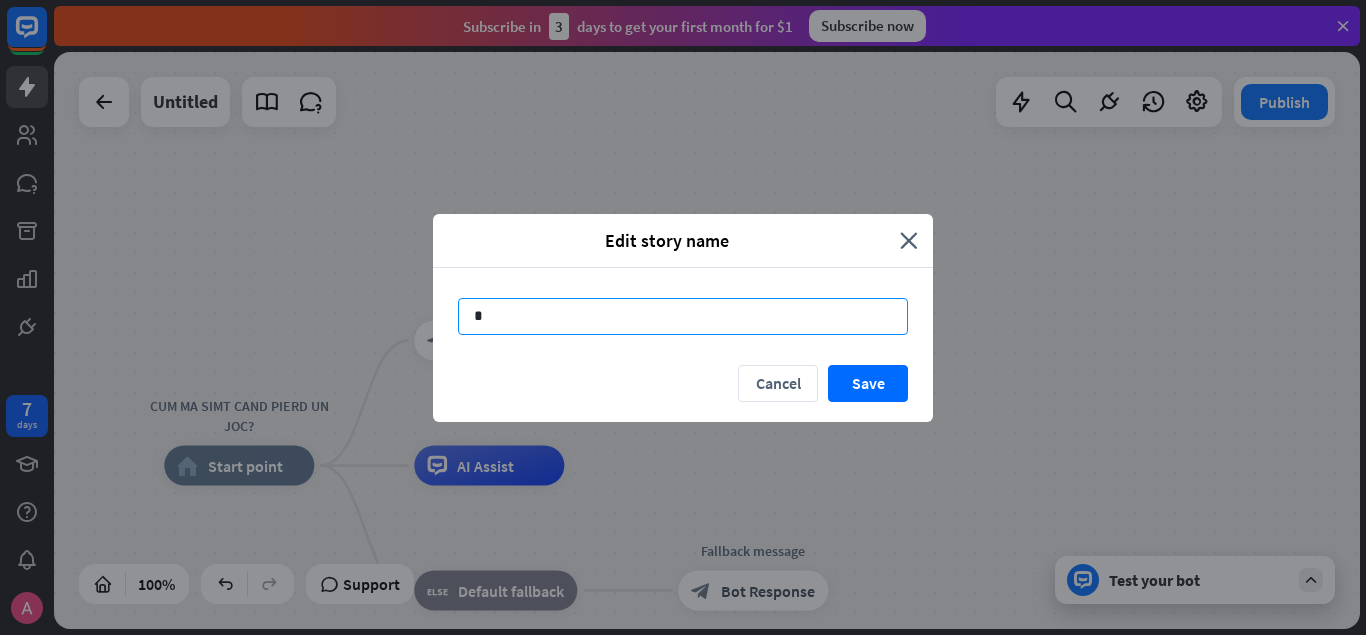 click on "*" at bounding box center (683, 316) 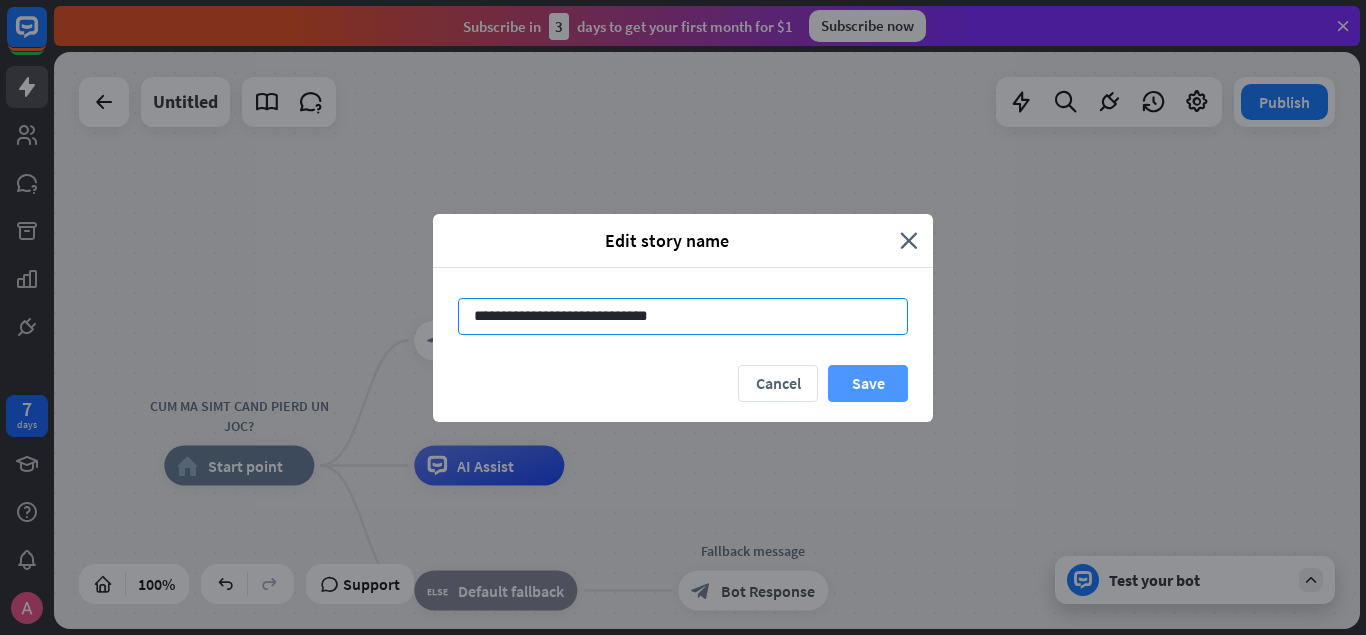 type on "**********" 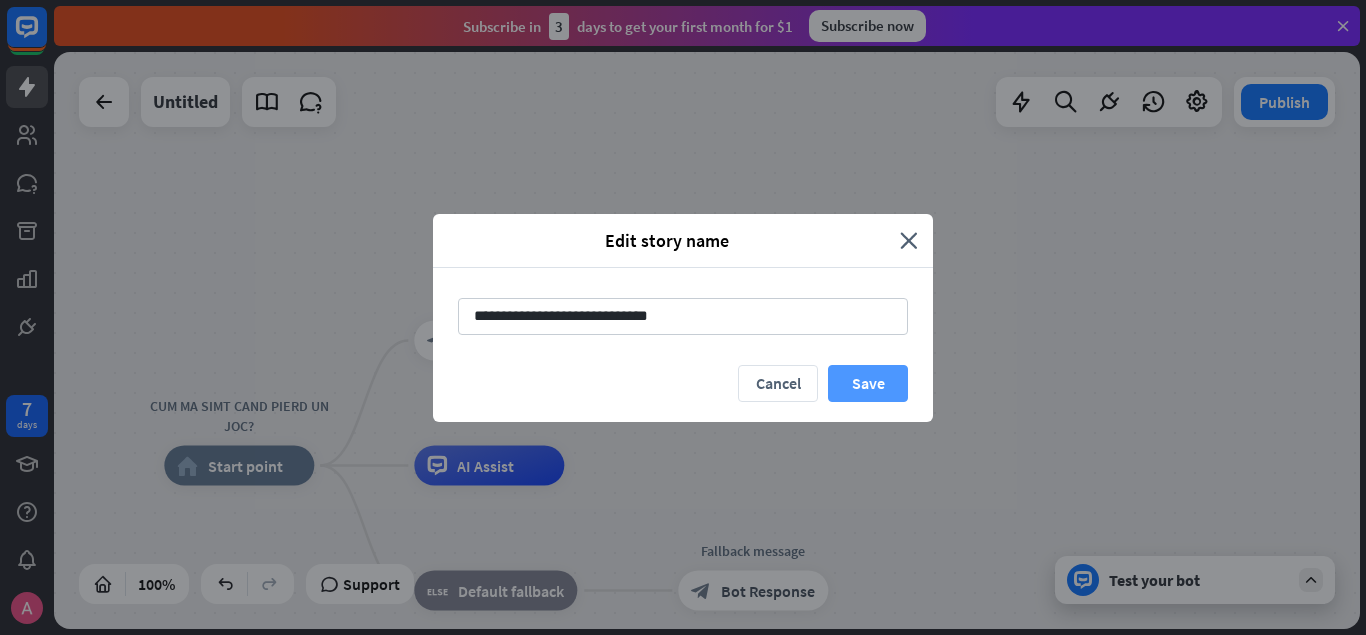 click on "Save" at bounding box center [868, 383] 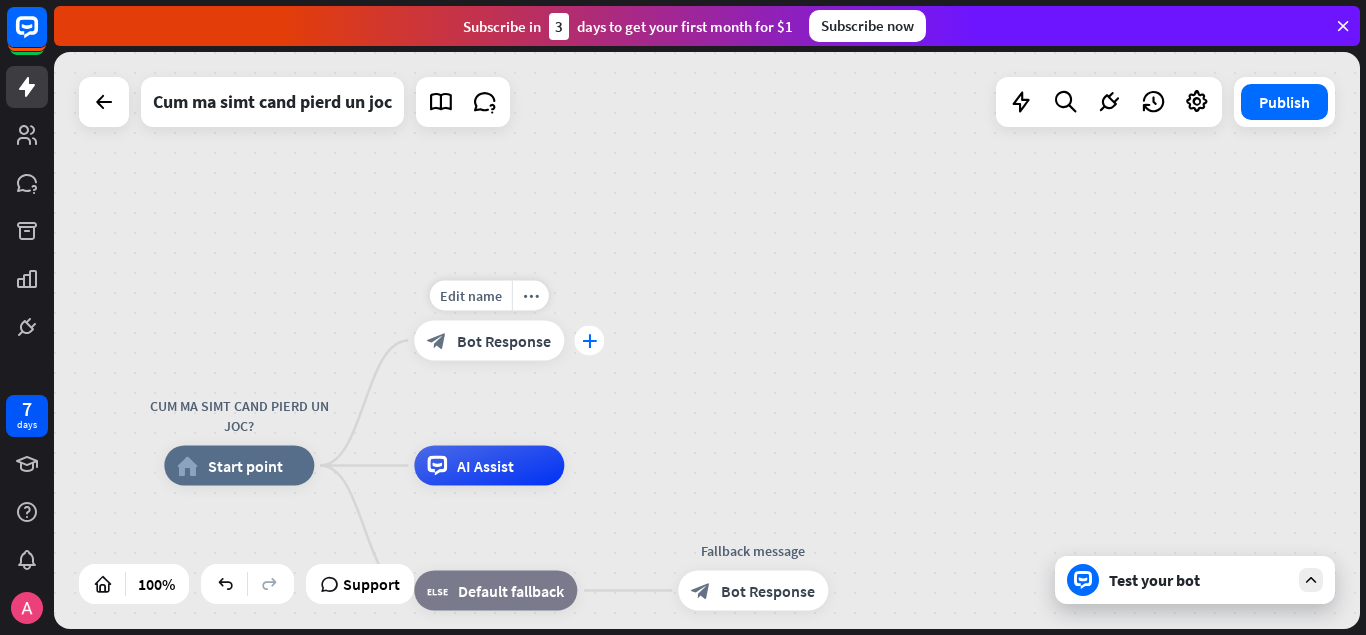 click on "plus" at bounding box center (589, 341) 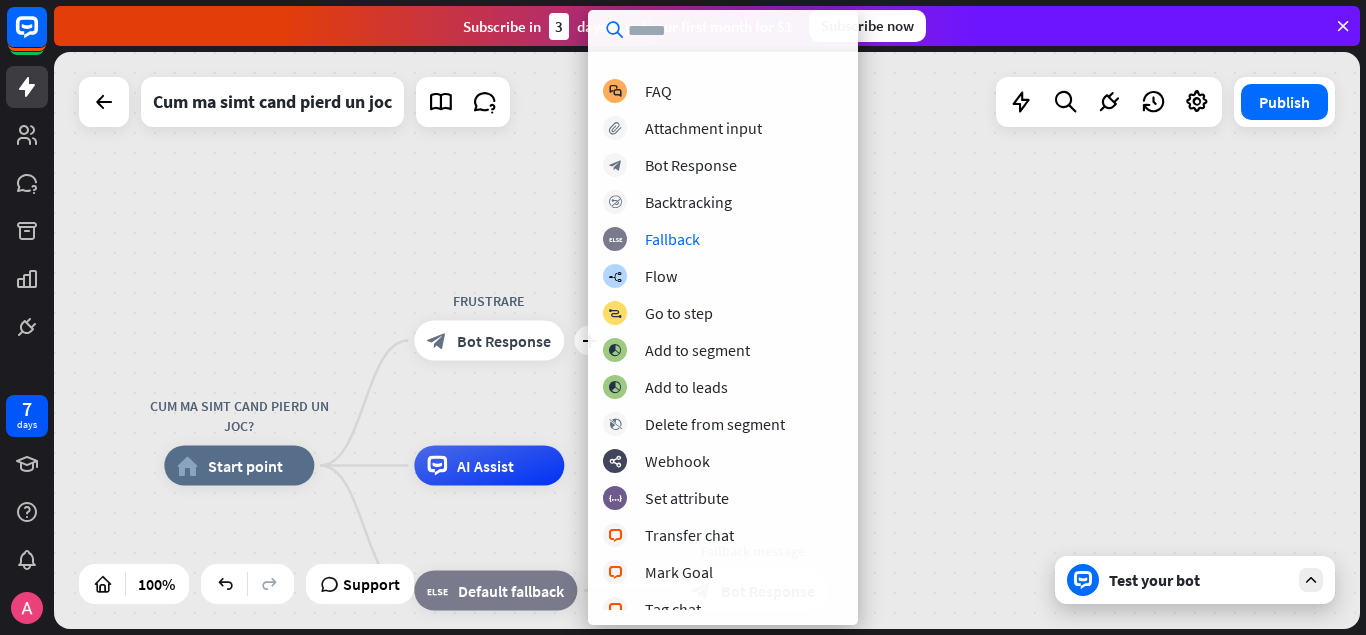 scroll, scrollTop: 0, scrollLeft: 0, axis: both 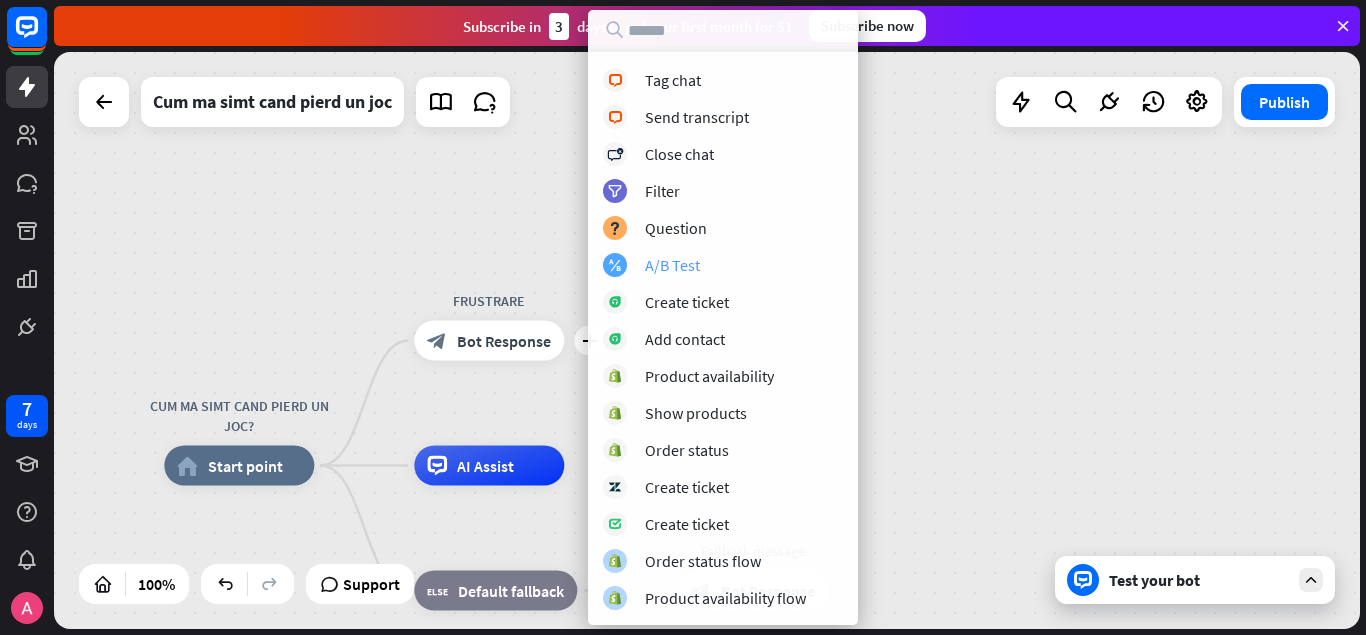 click on "A/B Test" at bounding box center (672, 265) 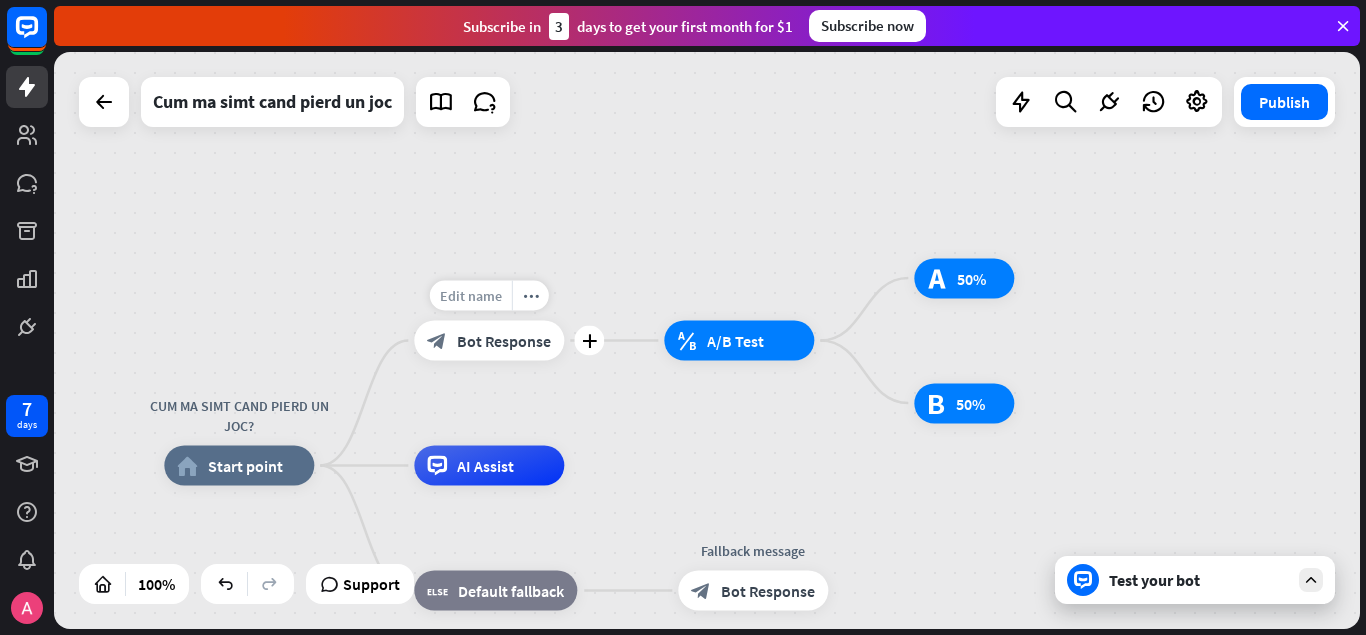 click on "Edit name" at bounding box center (471, 296) 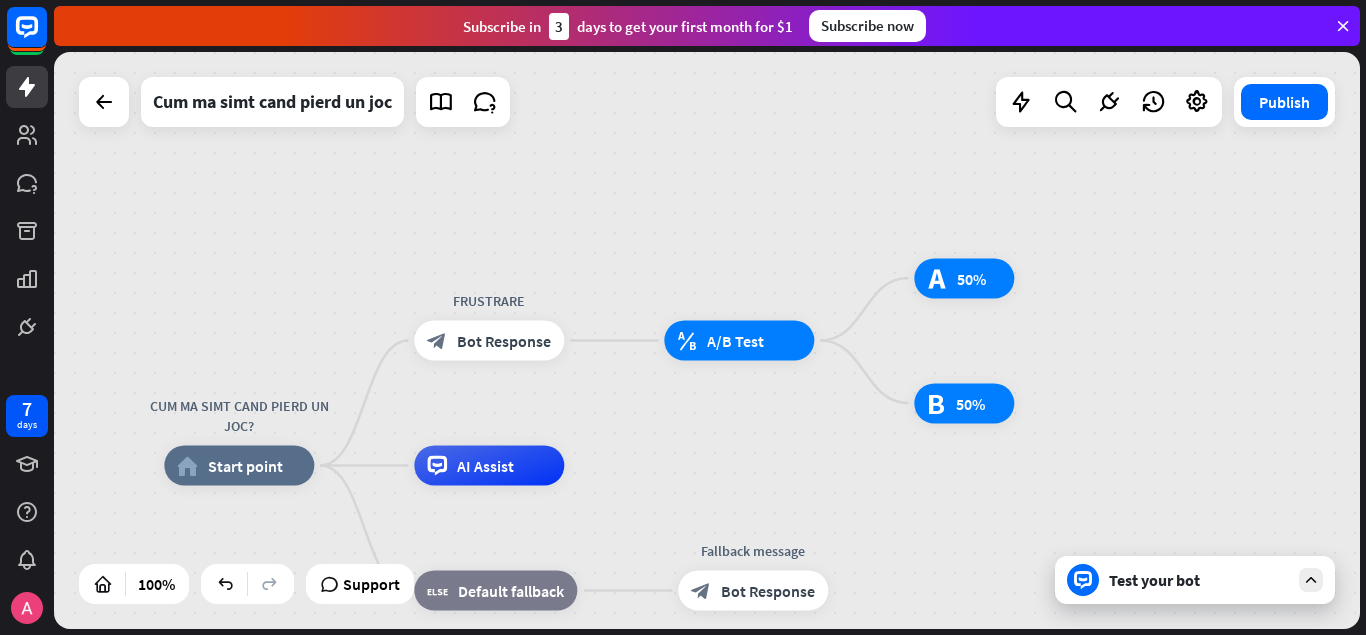 click on "CUM MA SIMT CAND PIERD UN JOC?   home_2   Start point         *********         FRUSTRARE   block_bot_response   Bot Response                   block_ab_testing   A/B Test                   test_a   50%                   test_b   50%                     AI Assist                   block_fallback   Default fallback                 Fallback message   block_bot_response   Bot Response" at bounding box center [707, 340] 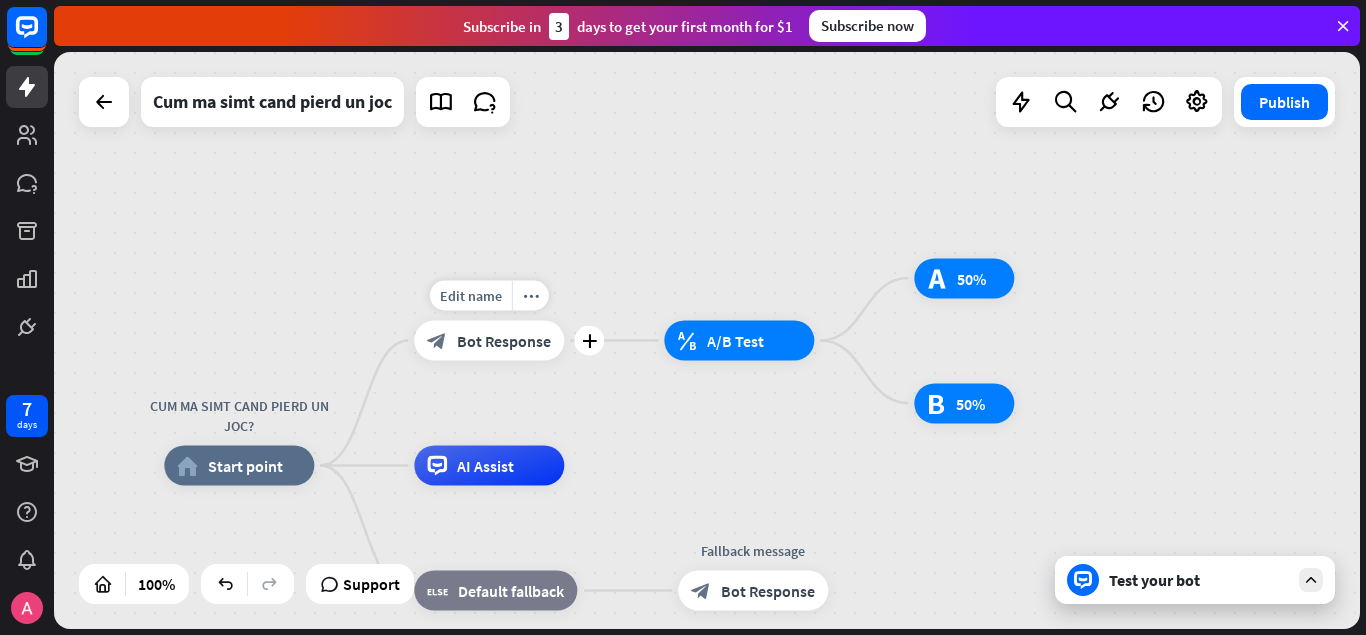 click on "Bot Response" at bounding box center (504, 341) 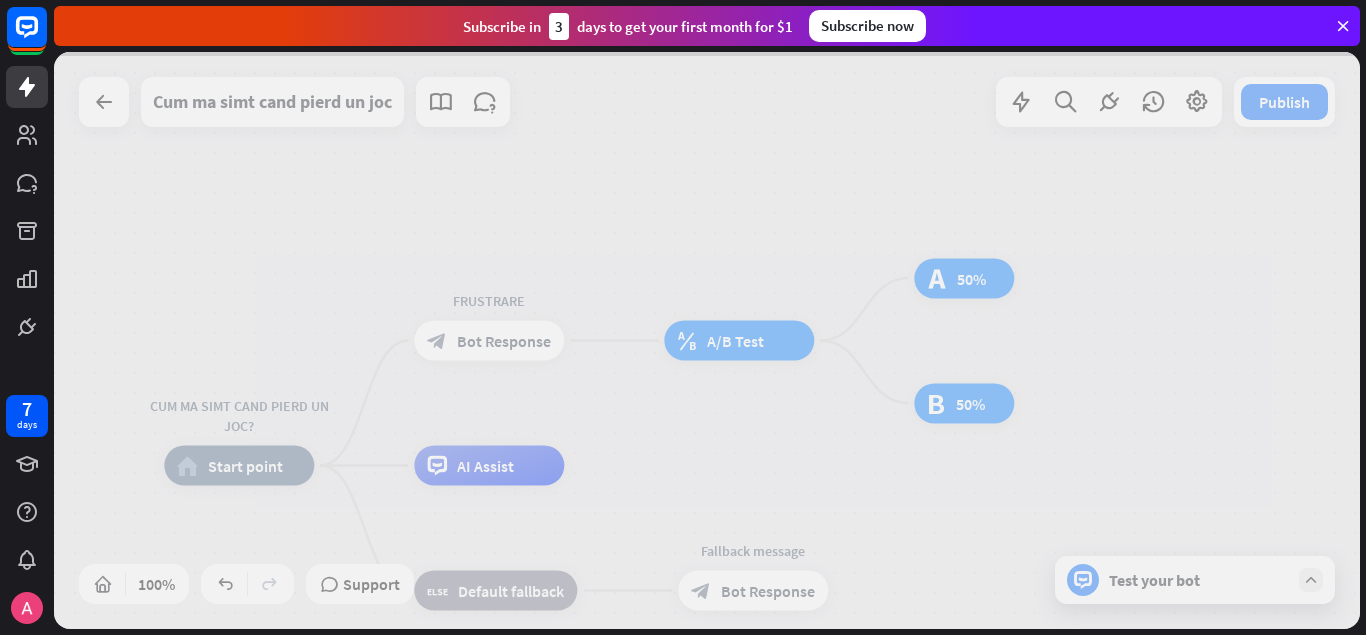 click at bounding box center [707, 340] 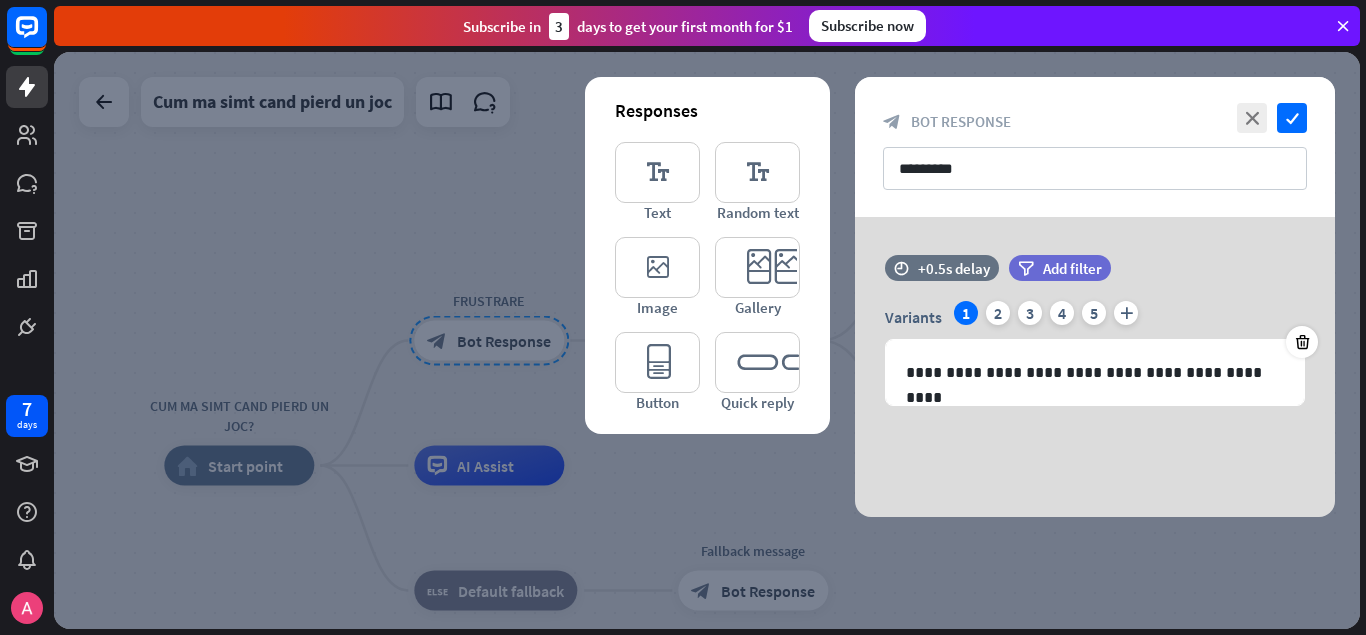 click on "**********" at bounding box center [1095, 367] 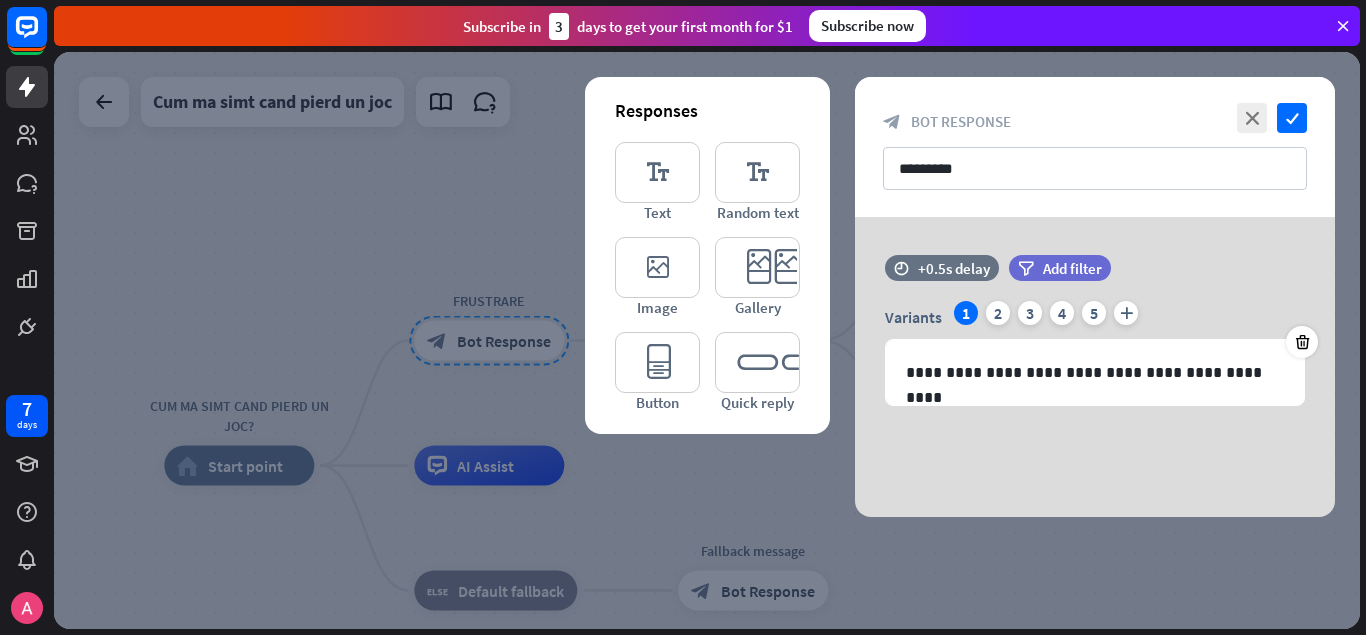 click at bounding box center (707, 340) 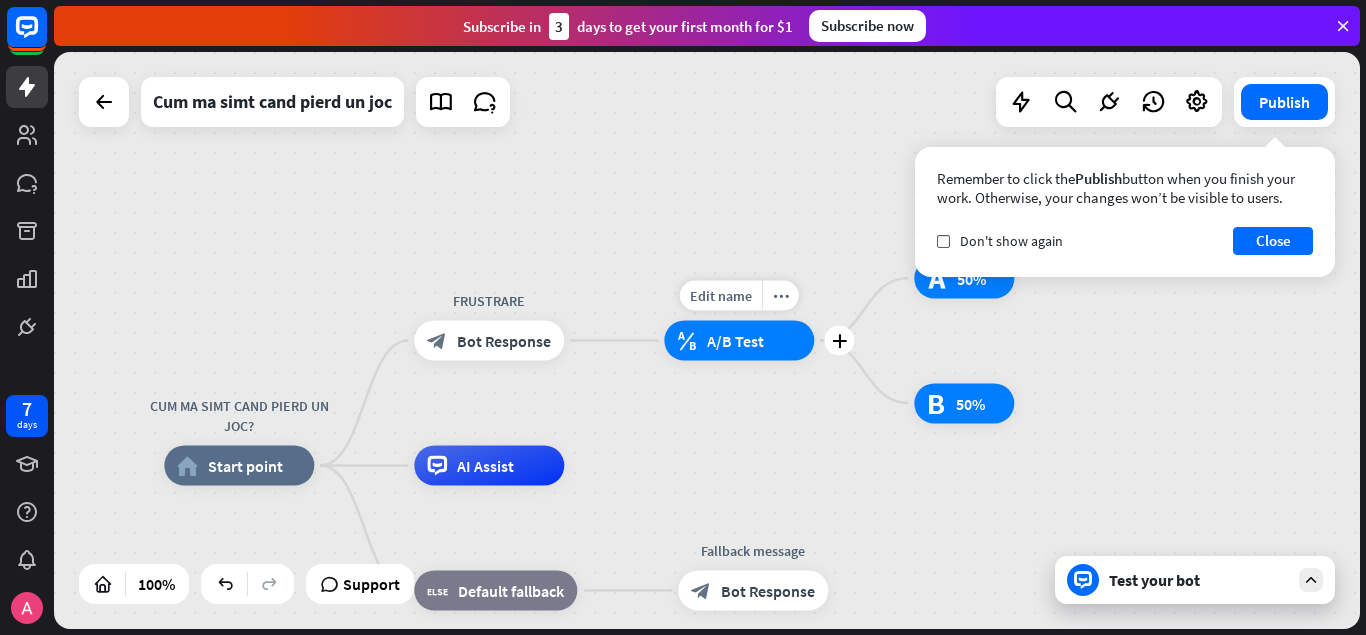 click on "A/B Test" at bounding box center (735, 341) 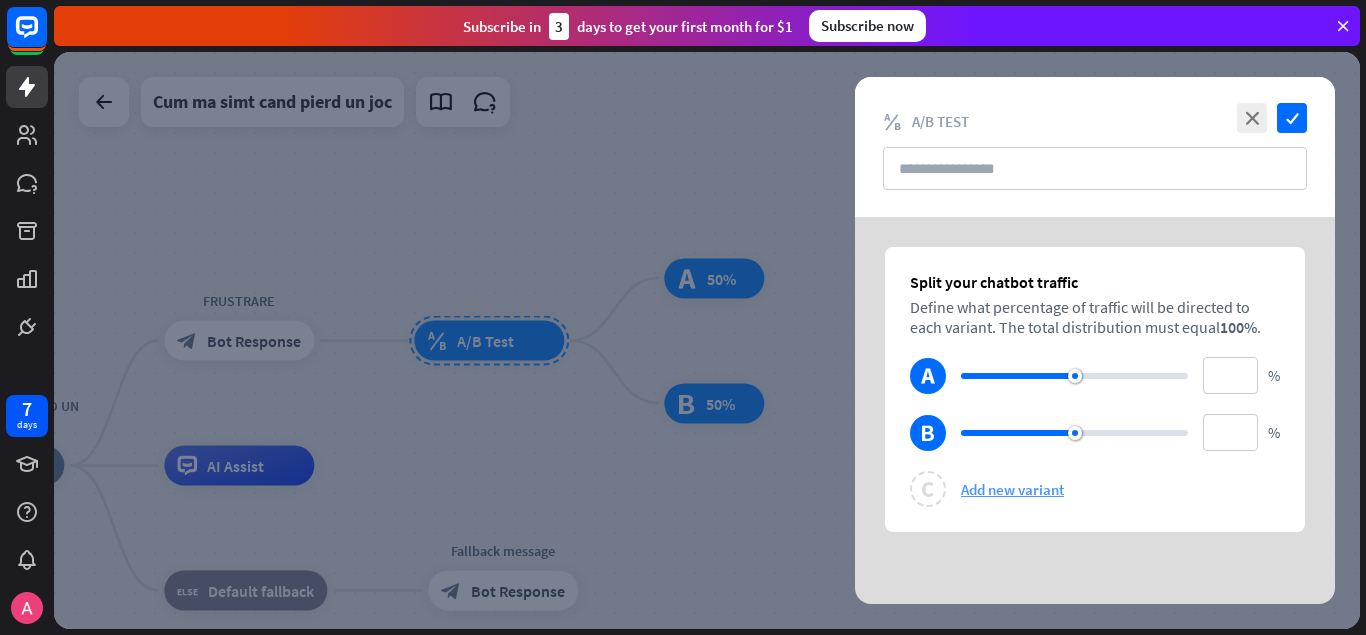 click on "Add new variant" at bounding box center (1012, 489) 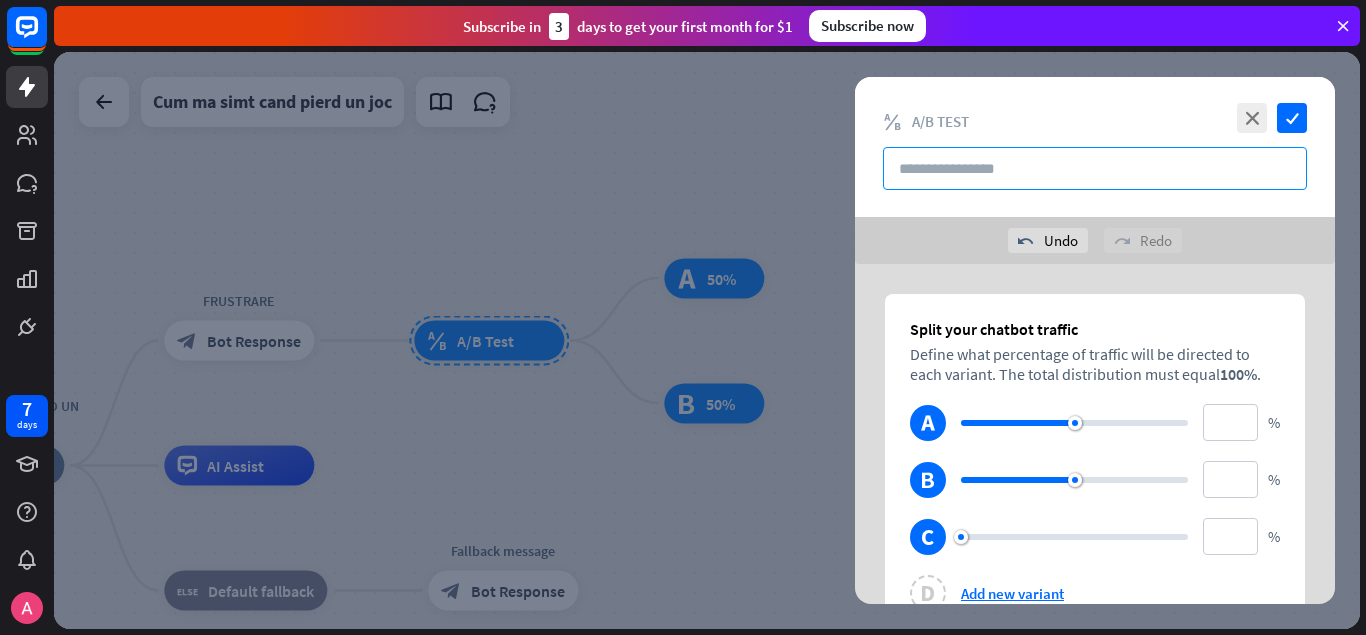 drag, startPoint x: 984, startPoint y: 476, endPoint x: 992, endPoint y: 154, distance: 322.09937 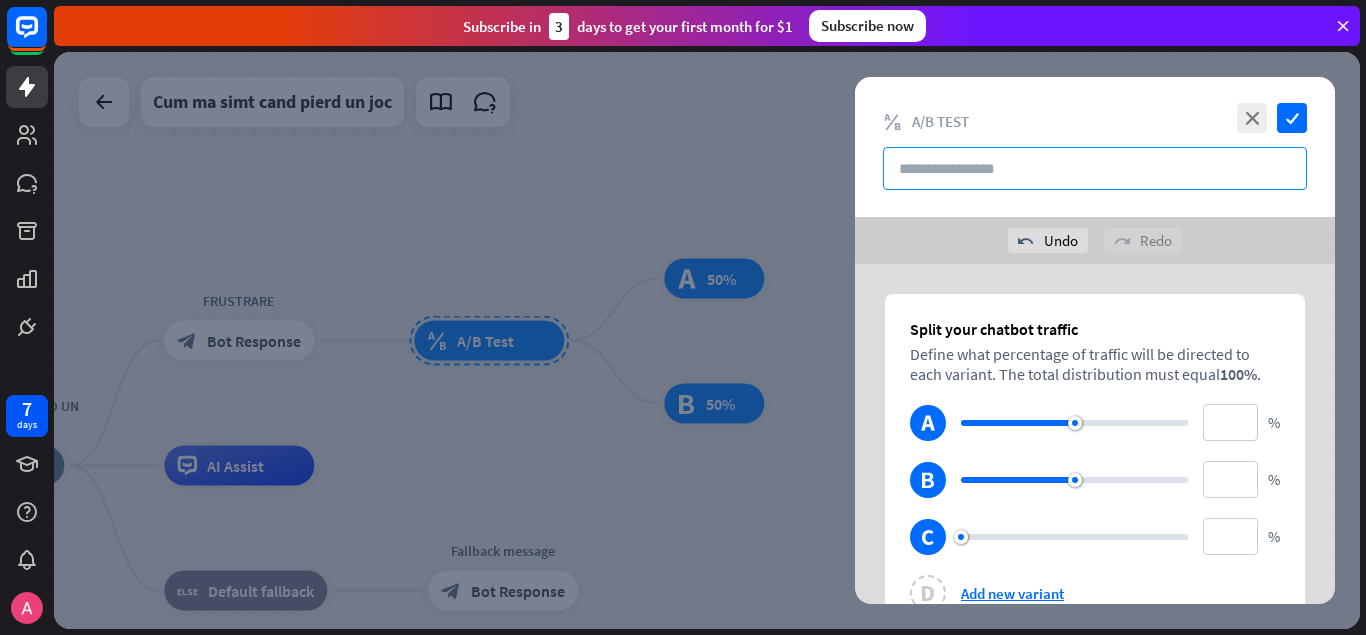 click at bounding box center (1095, 168) 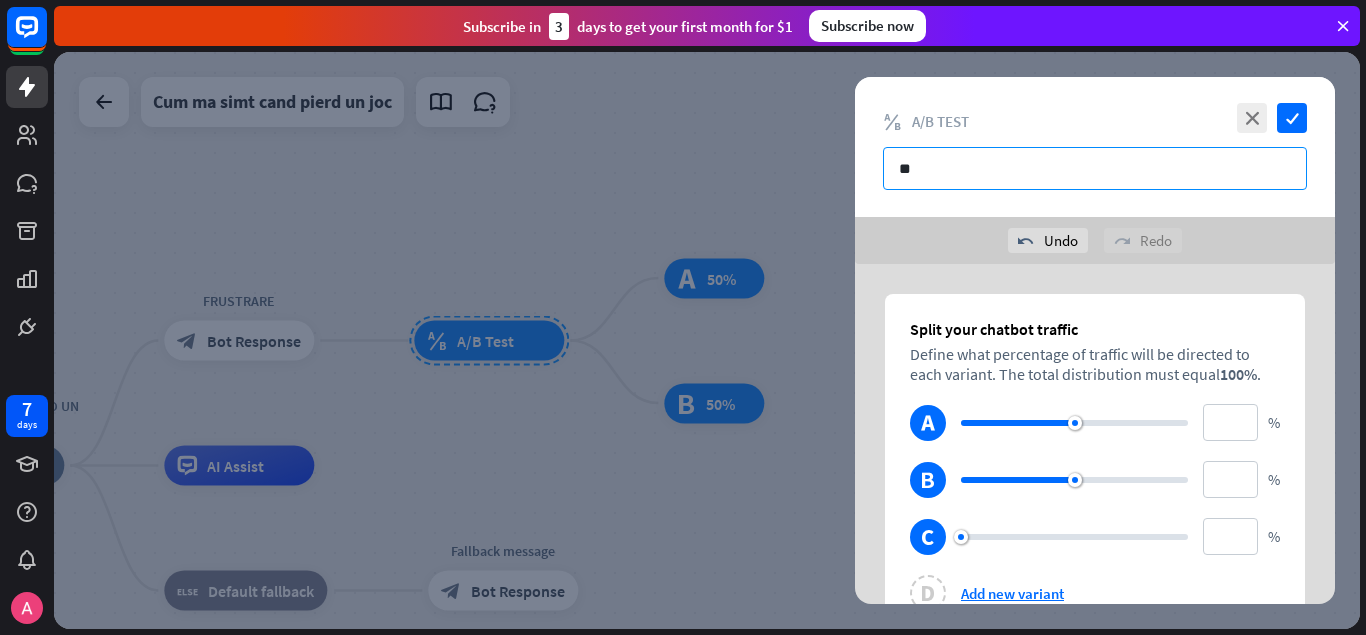 type on "*" 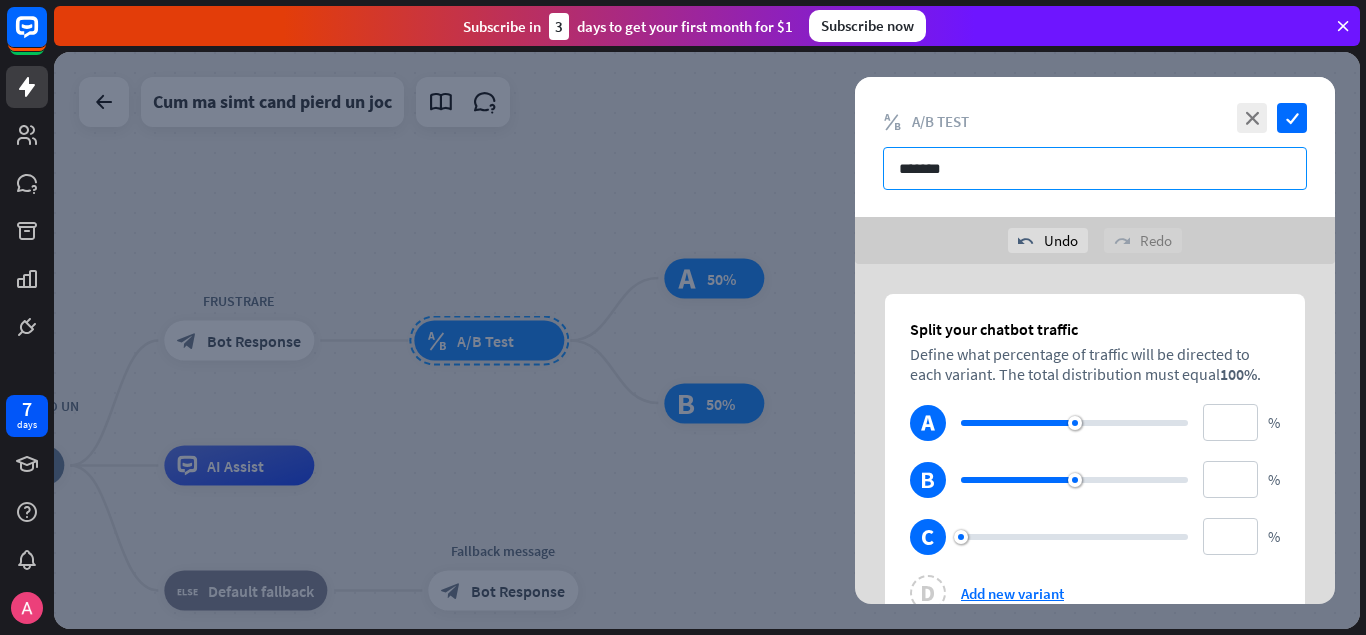 type on "*******" 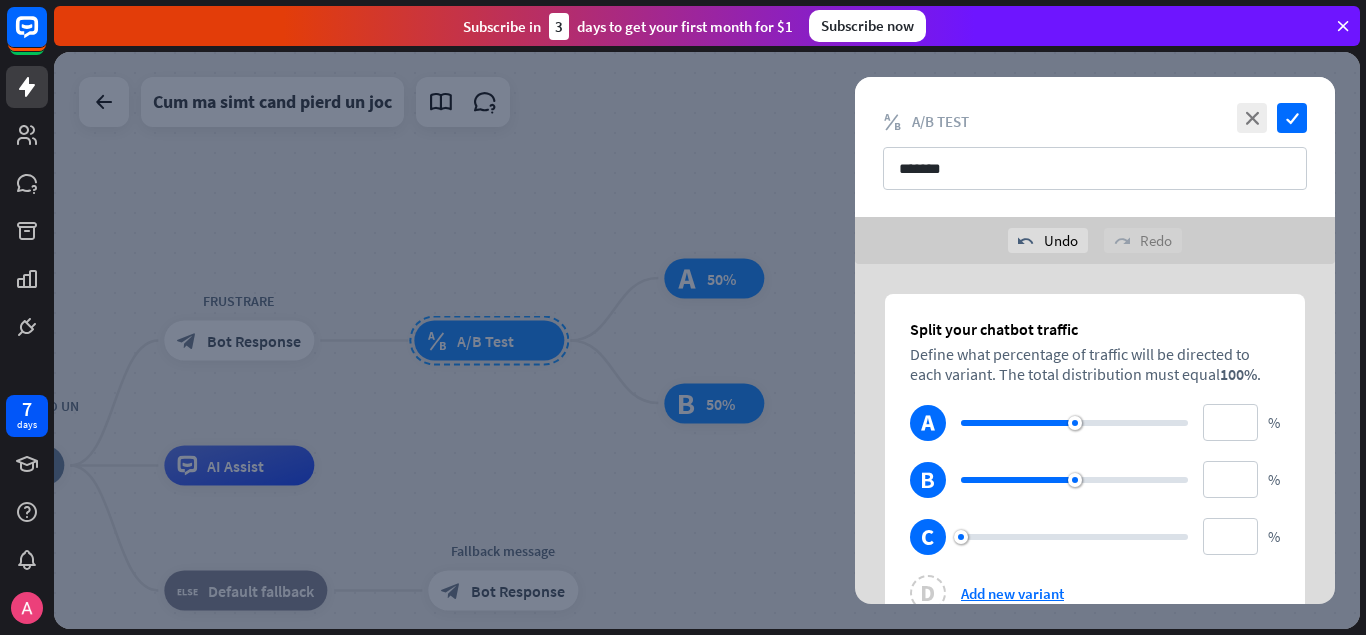click on "test_a" at bounding box center (928, 423) 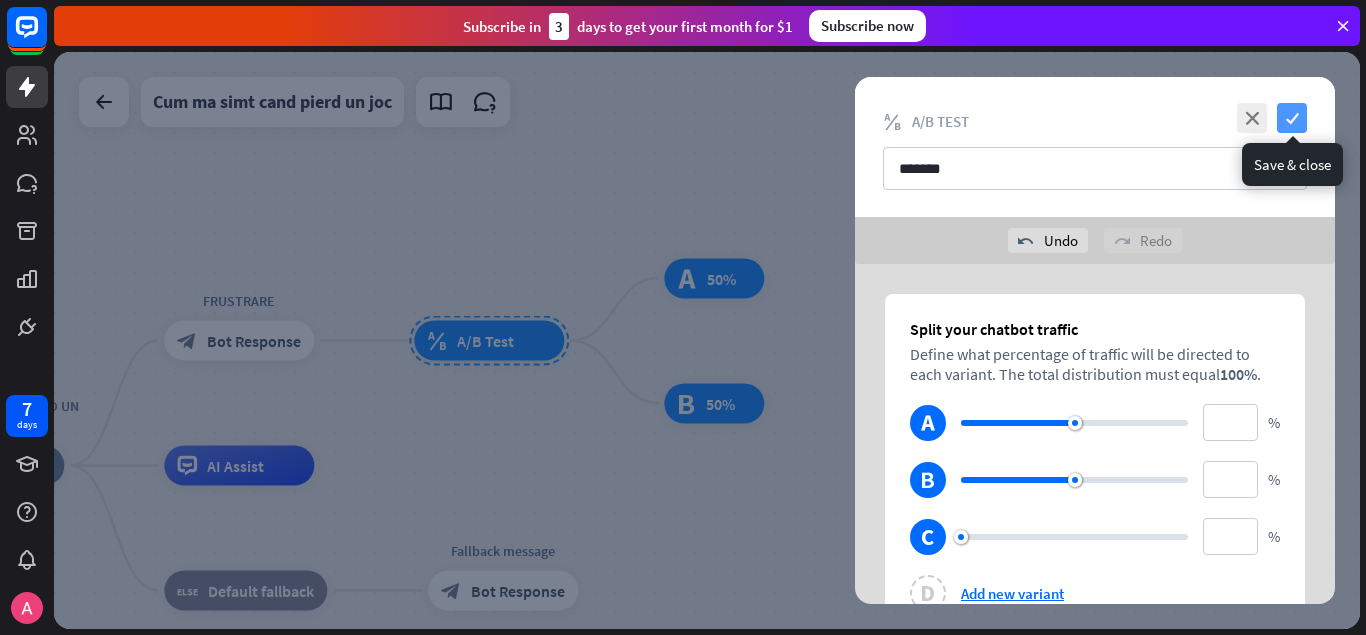click on "check" at bounding box center (1292, 118) 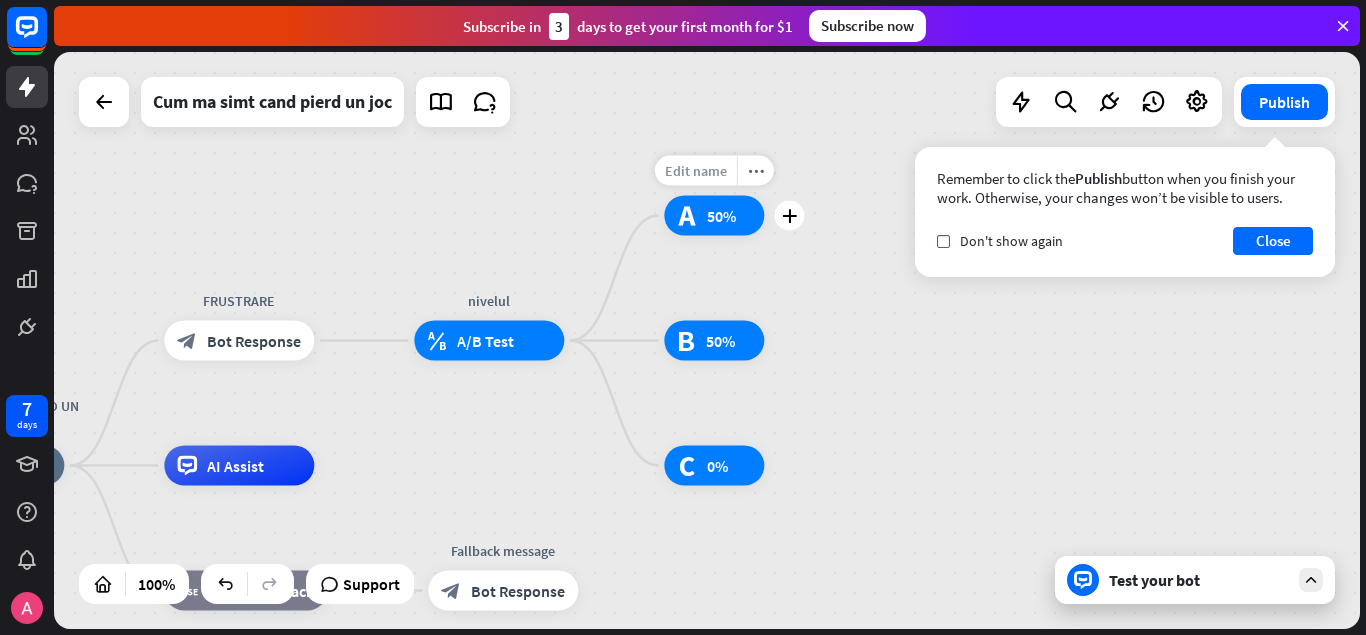 click on "Edit name" at bounding box center (696, 171) 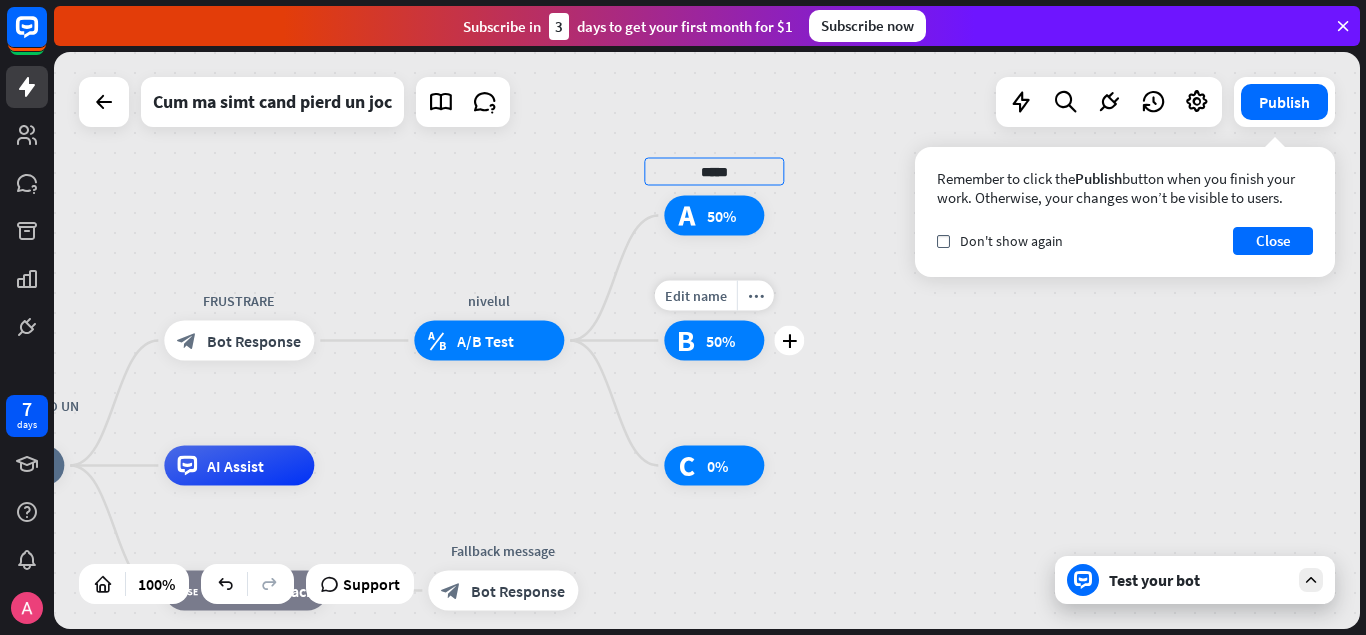 type on "****" 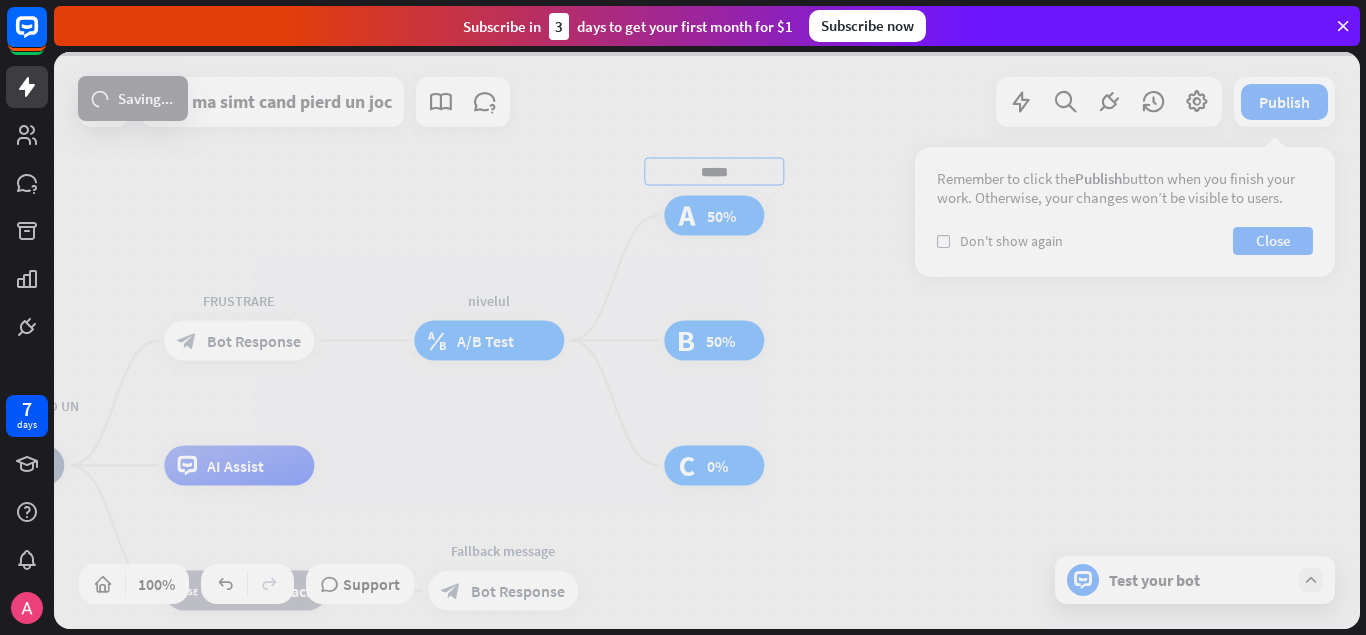 click on "CUM MA SIMT CAND PIERD UN JOC?   home_2   Start point                 FRUSTRARE   block_bot_response   Bot Response                 nivelul   block_ab_testing   A/B Test         ****           test_a   50%       Edit name   more_horiz             test_b   50%                   test_c   0%                     AI Assist                   block_fallback   Default fallback                 Fallback message   block_bot_response   Bot Response
Cum ma simt cand pierd un joc
Publish
Remember to click the
Publish
button when you finish your work. Otherwise, your changes won’t
be visible to users.
check   Don't show again    Close         100%           Support         Test your bot         loader   Saving...           close   Interactions   block_user_input   User Input block_bot_response   Bot Response block_fallback   Fallback filter" at bounding box center [707, 340] 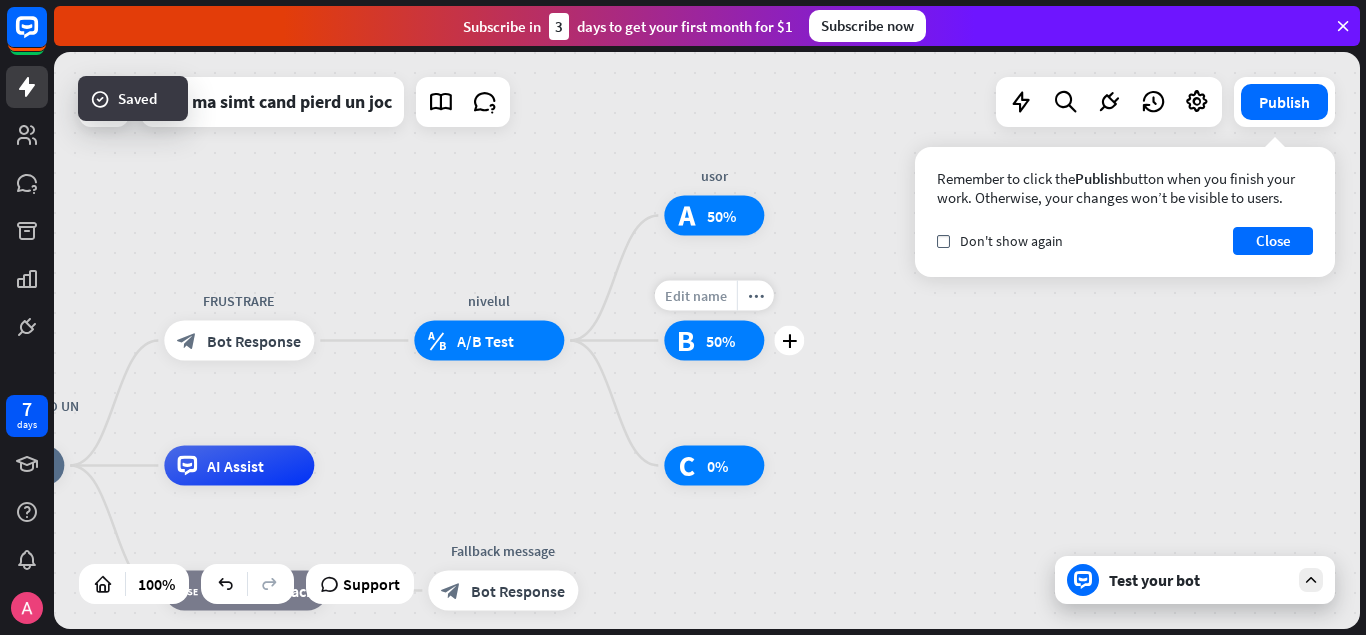 click on "Edit name" at bounding box center (696, 296) 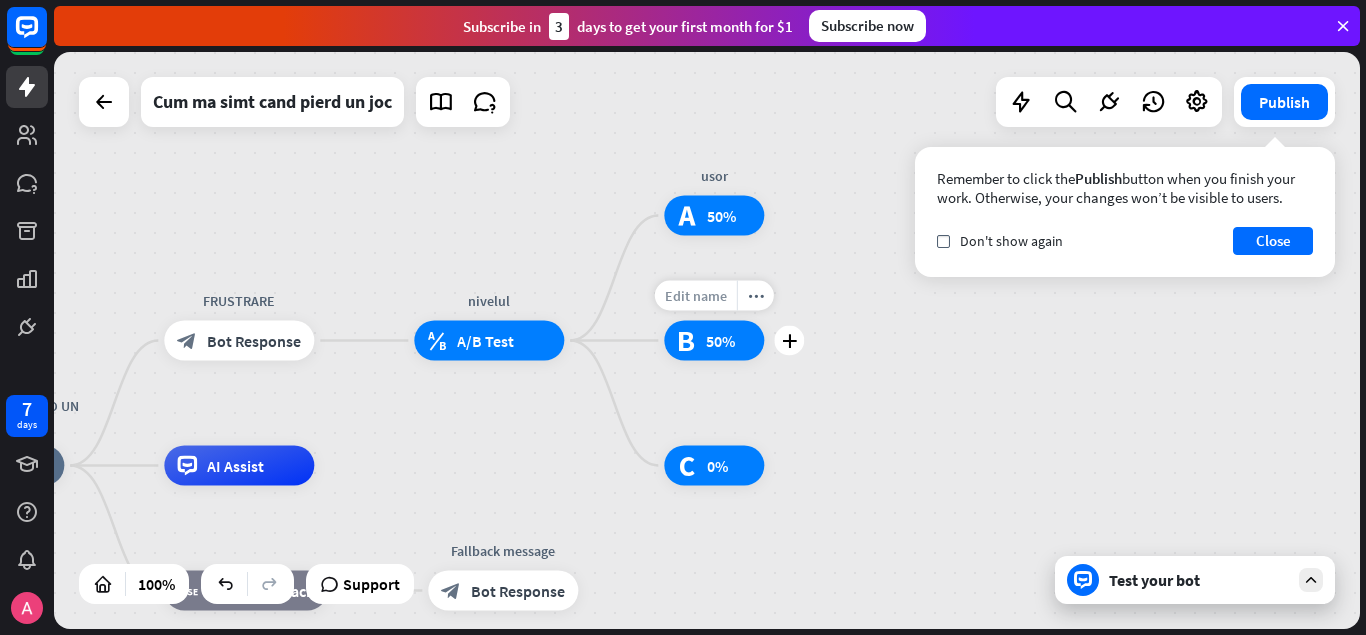 click on "Edit name" at bounding box center [696, 296] 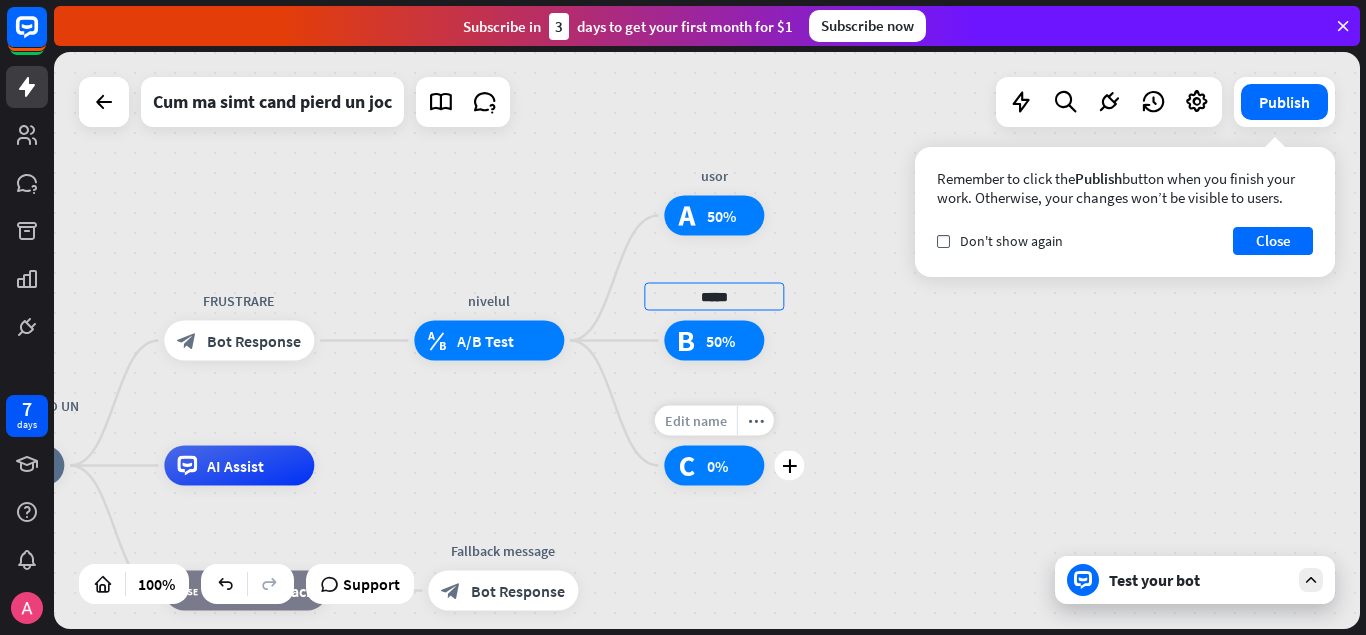 type on "*****" 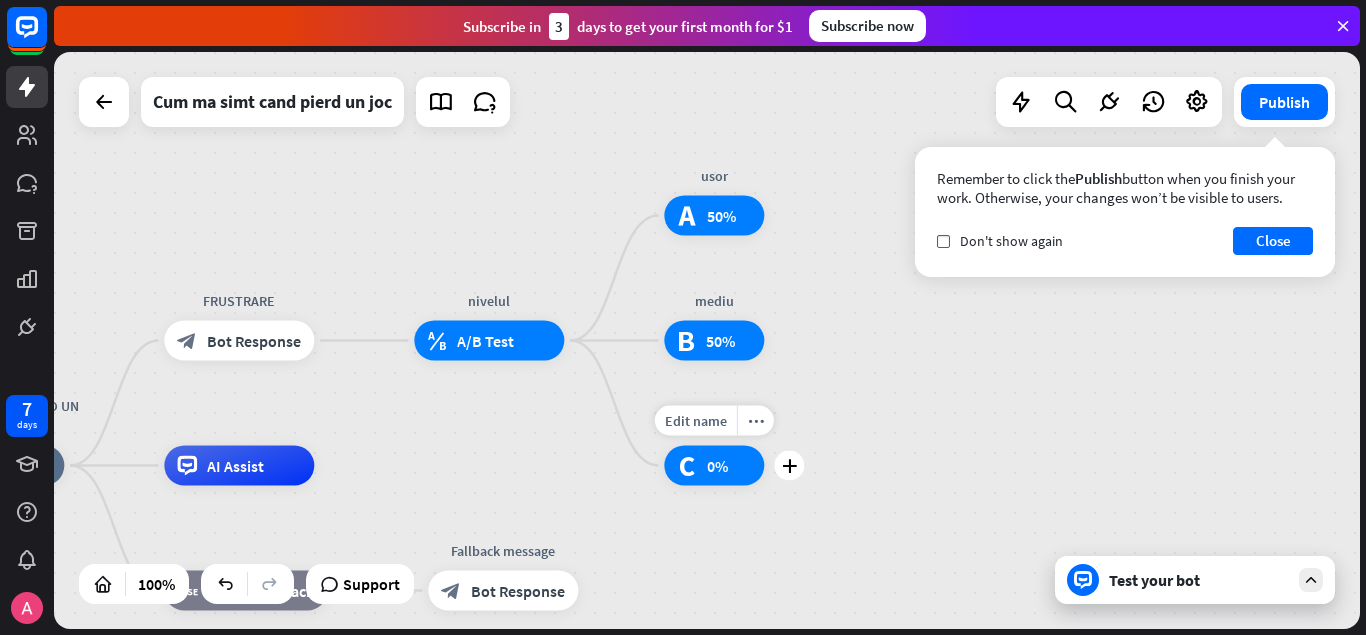 click on "Edit name" at bounding box center [696, 421] 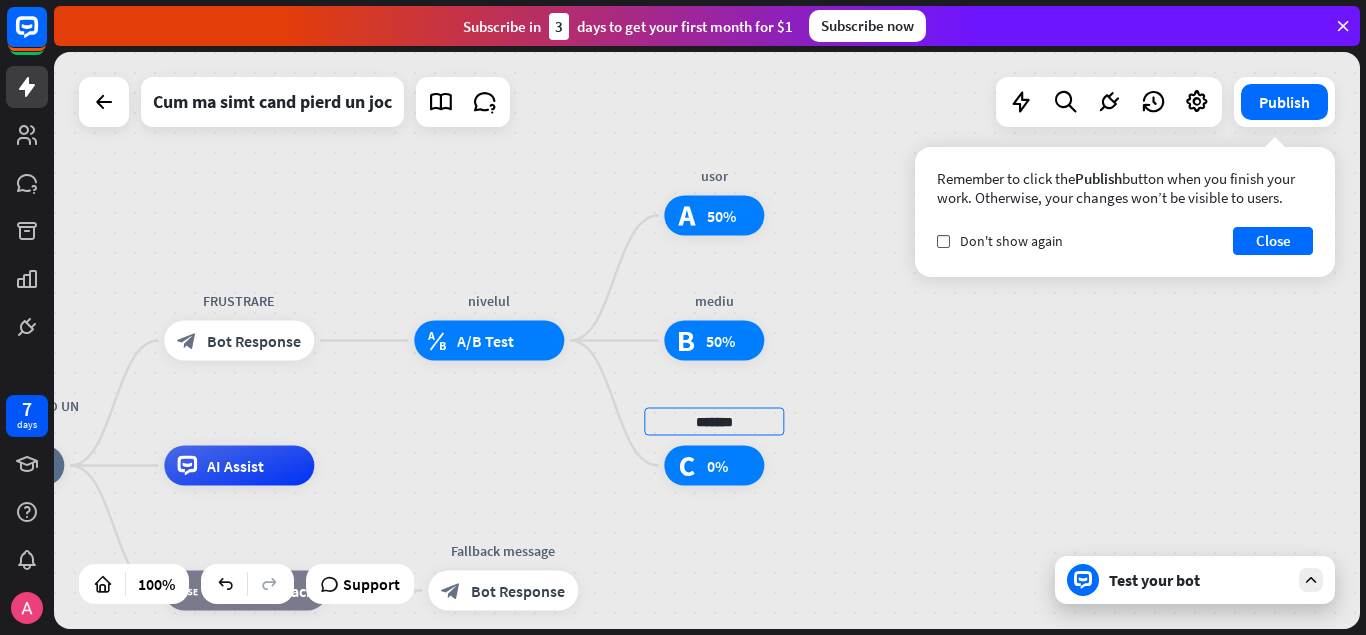type on "*******" 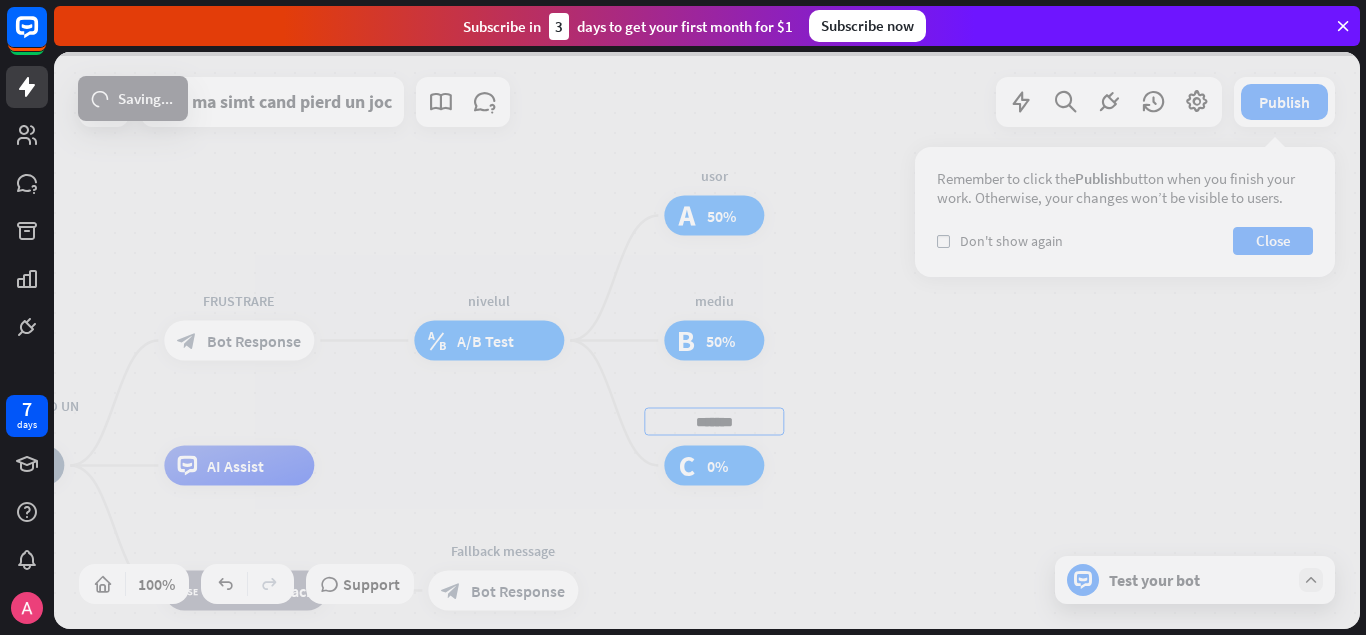 click on "CUM MA SIMT CAND PIERD UN JOC?   home_2   Start point                 FRUSTRARE   block_bot_response   Bot Response                 nivelul   block_ab_testing   A/B Test                 usor    test_a   50%                 mediu   test_b   50%         *******           test_c   0%                     AI Assist                   block_fallback   Default fallback                 Fallback message   block_bot_response   Bot Response
Cum ma simt cand pierd un joc
Publish
Remember to click the
Publish
button when you finish your work. Otherwise, your changes won’t
be visible to users.
check   Don't show again    Close         100%           Support         Test your bot         loader   Saving...           close   Interactions   block_user_input   User Input block_bot_response   Bot Response block_fallback   Fallback filter   Filter" at bounding box center (707, 340) 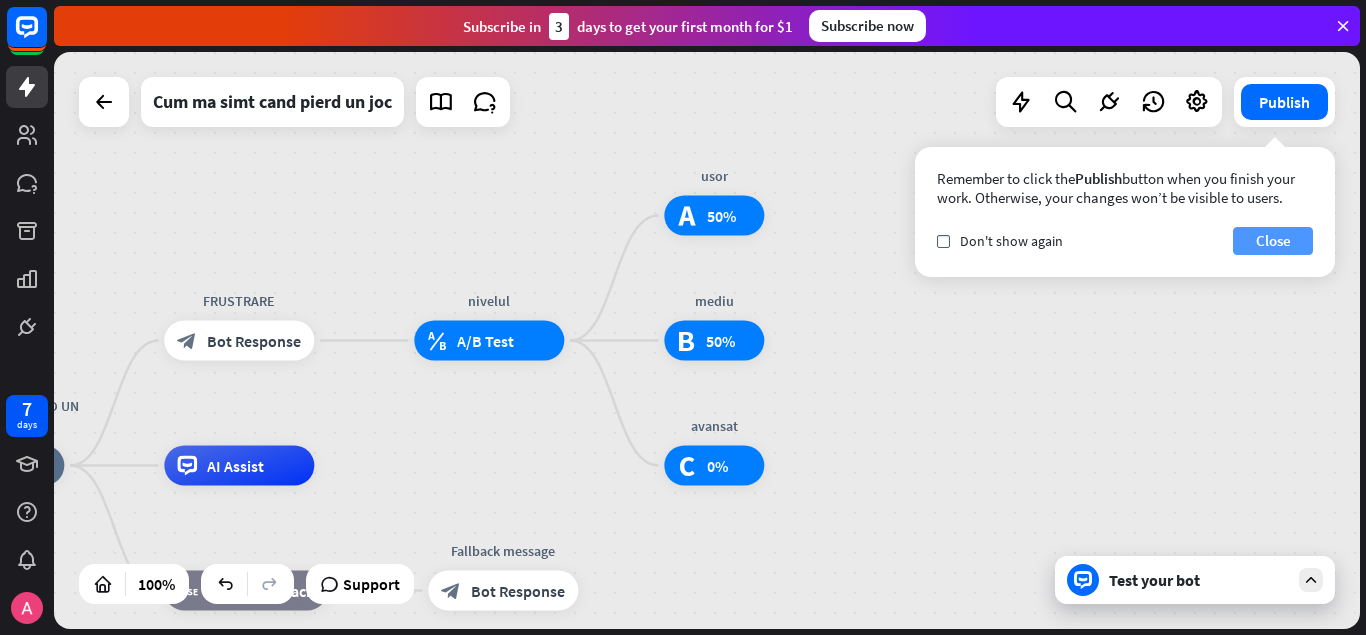 click on "Close" at bounding box center (1273, 241) 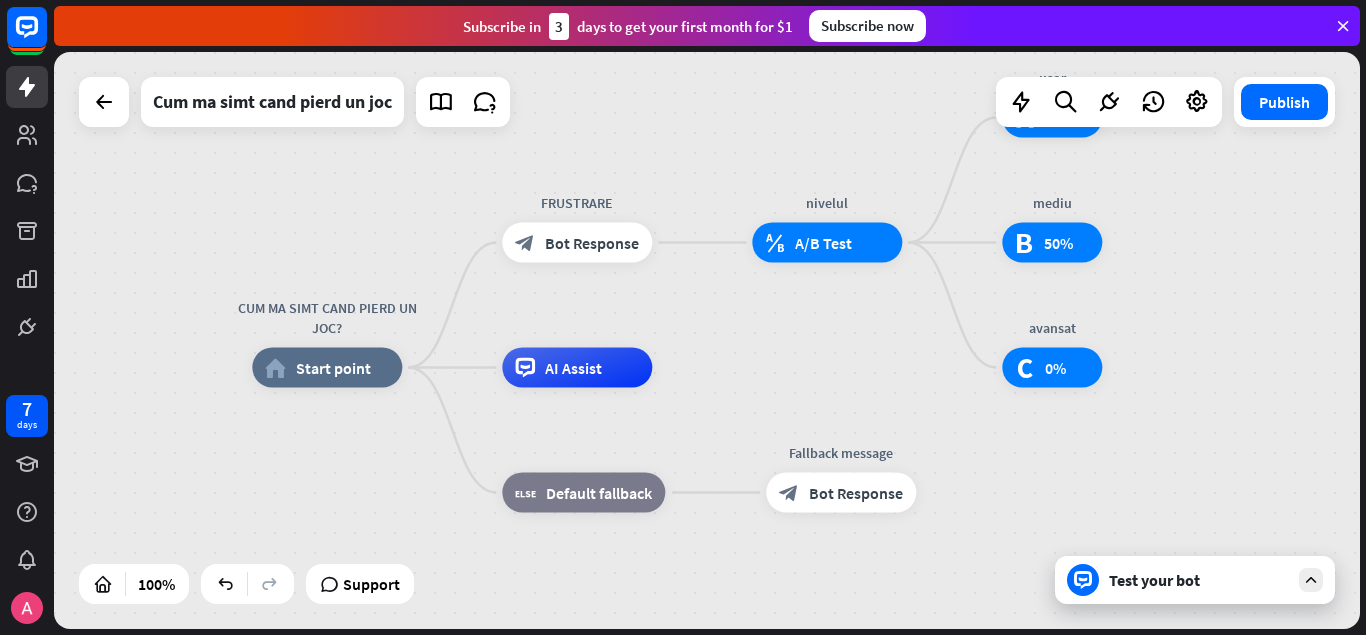 drag, startPoint x: 218, startPoint y: 216, endPoint x: 540, endPoint y: 118, distance: 336.58282 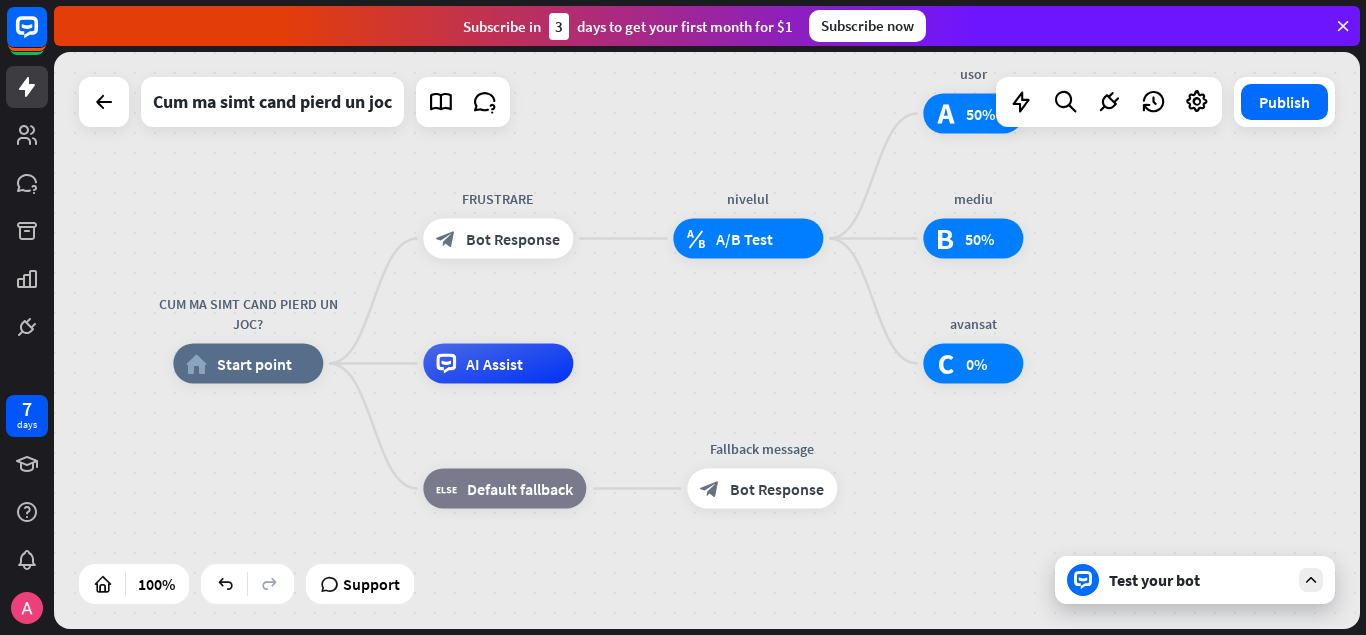 drag, startPoint x: 667, startPoint y: 161, endPoint x: 588, endPoint y: 157, distance: 79.101204 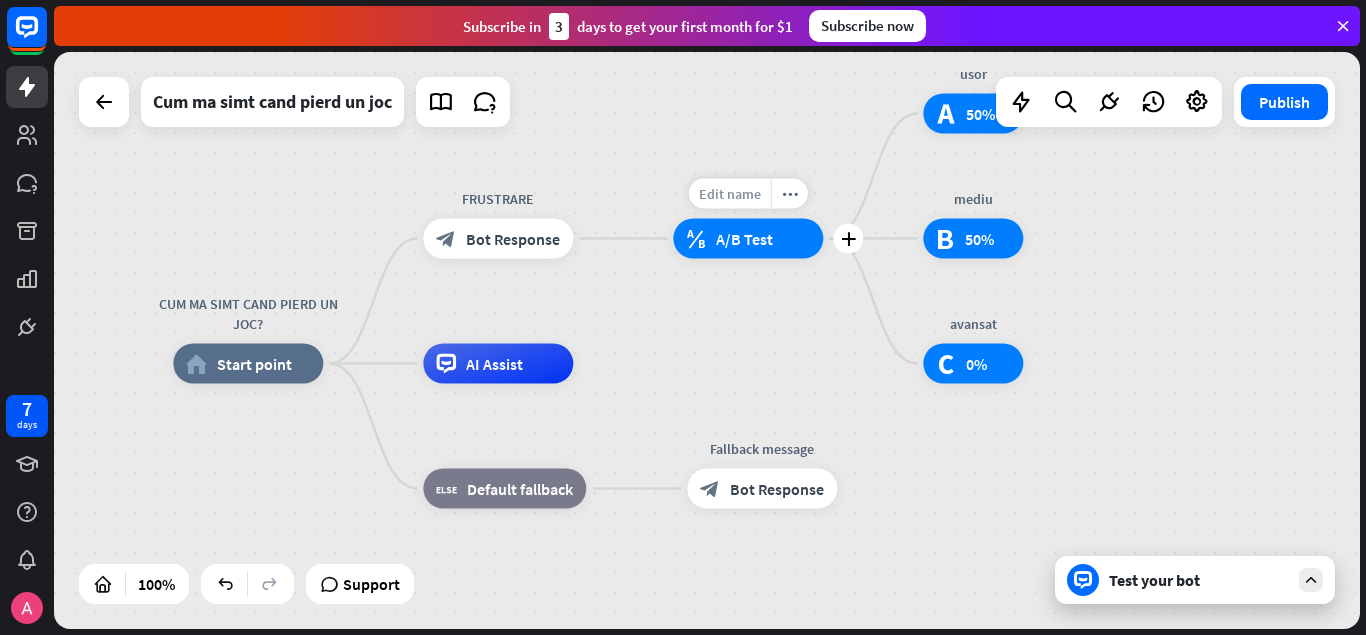 click on "Edit name" at bounding box center [730, 194] 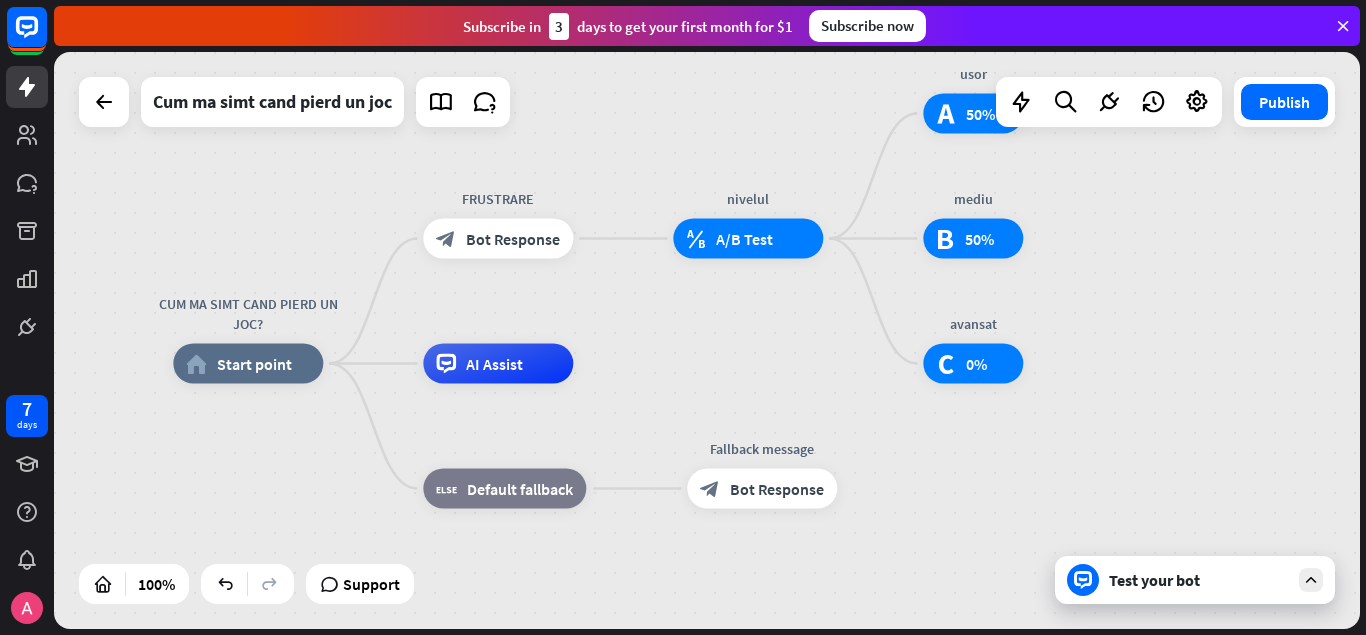 click on "CUM MA SIMT CAND PIERD UN JOC?   home_2   Start point                 FRUSTRARE   block_bot_response   Bot Response         *******         nivelul   block_ab_testing   A/B Test                 usor    test_a   50%                 mediu   test_b   50%                 avansat   test_c   0%                     AI Assist                   block_fallback   Default fallback                 Fallback message   block_bot_response   Bot Response" at bounding box center (707, 340) 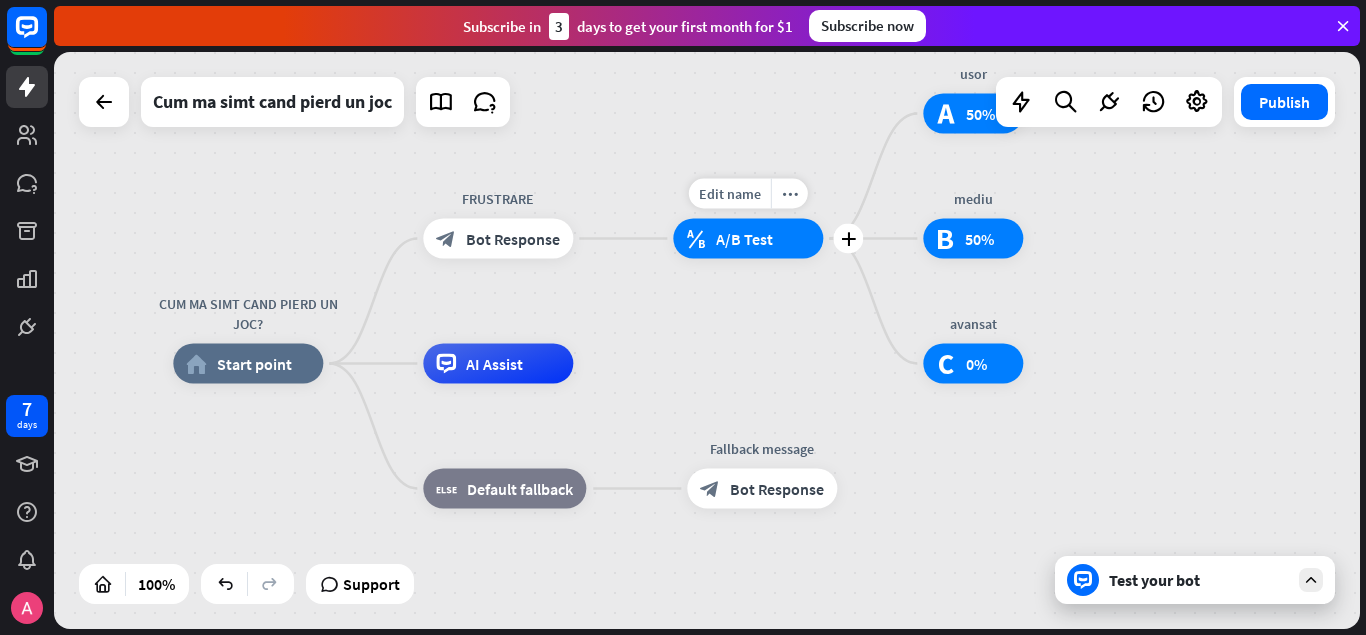 click on "A/B Test" at bounding box center [744, 239] 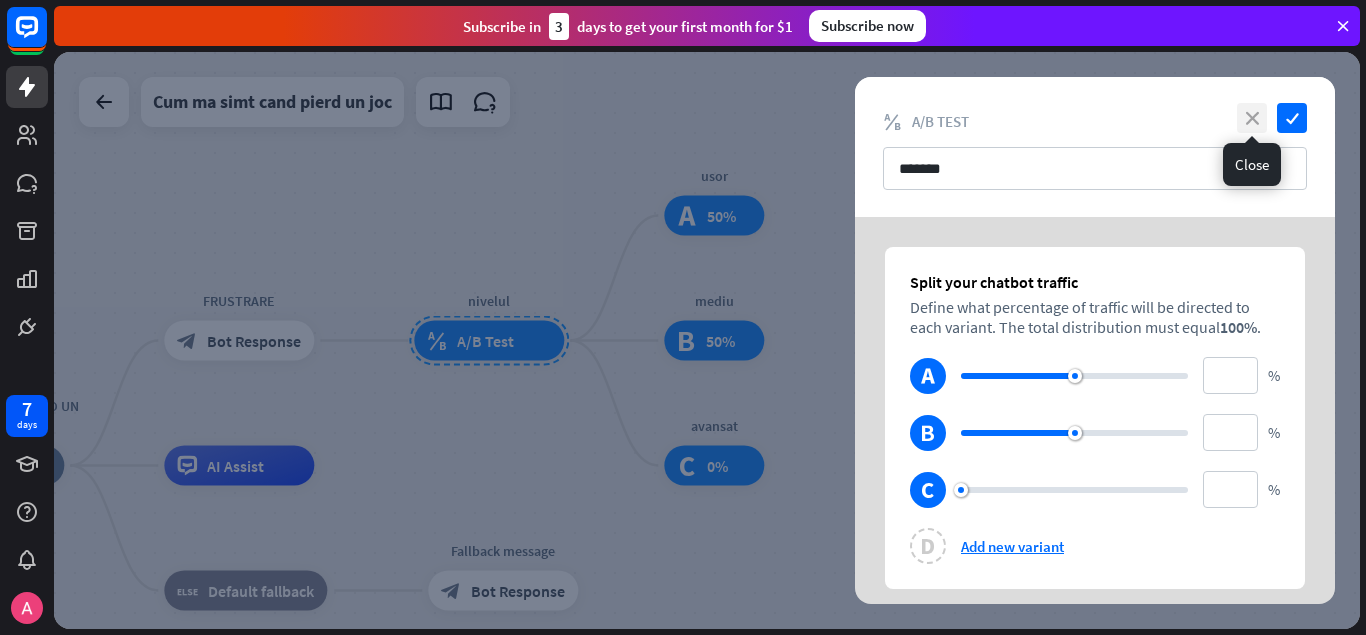 click on "close" at bounding box center [1252, 118] 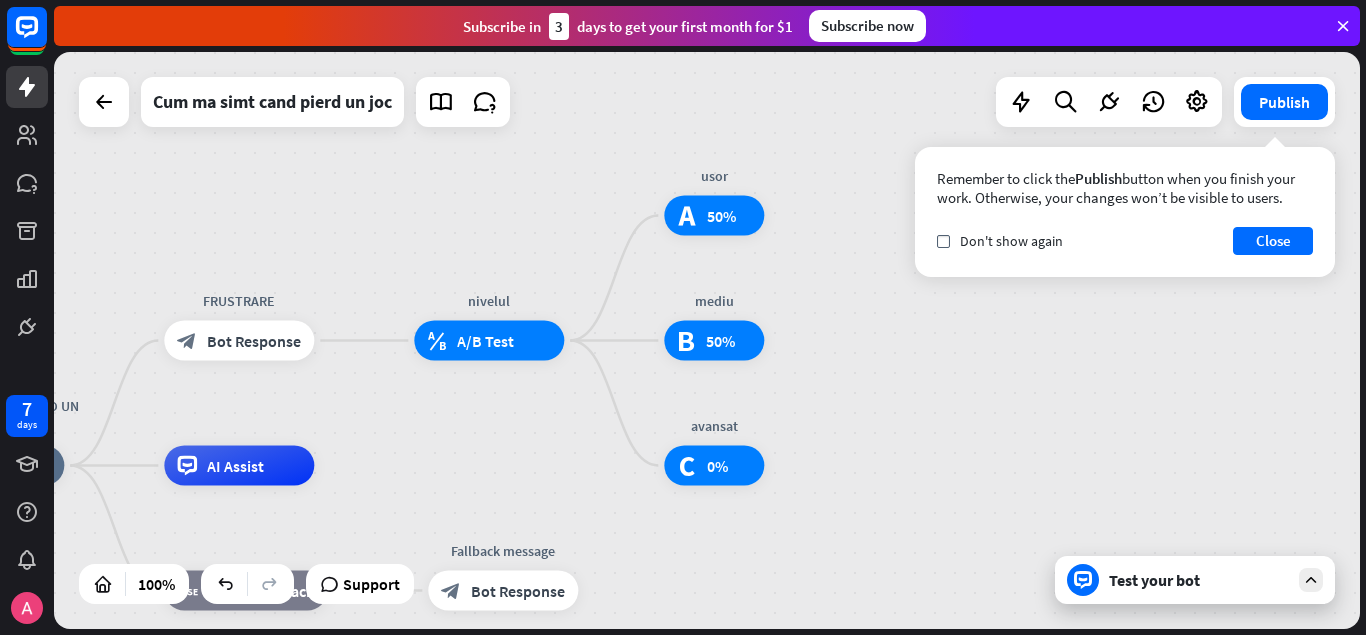 click on "CUM MA SIMT CAND PIERD UN JOC?   home_2   Start point                 FRUSTRARE   block_bot_response   Bot Response                 nivelul   block_ab_testing   A/B Test                 usor    test_a   50%                 mediu   test_b   50%                 avansat   test_c   0%                     AI Assist                   block_fallback   Default fallback                 Fallback message   block_bot_response   Bot Response" at bounding box center (707, 340) 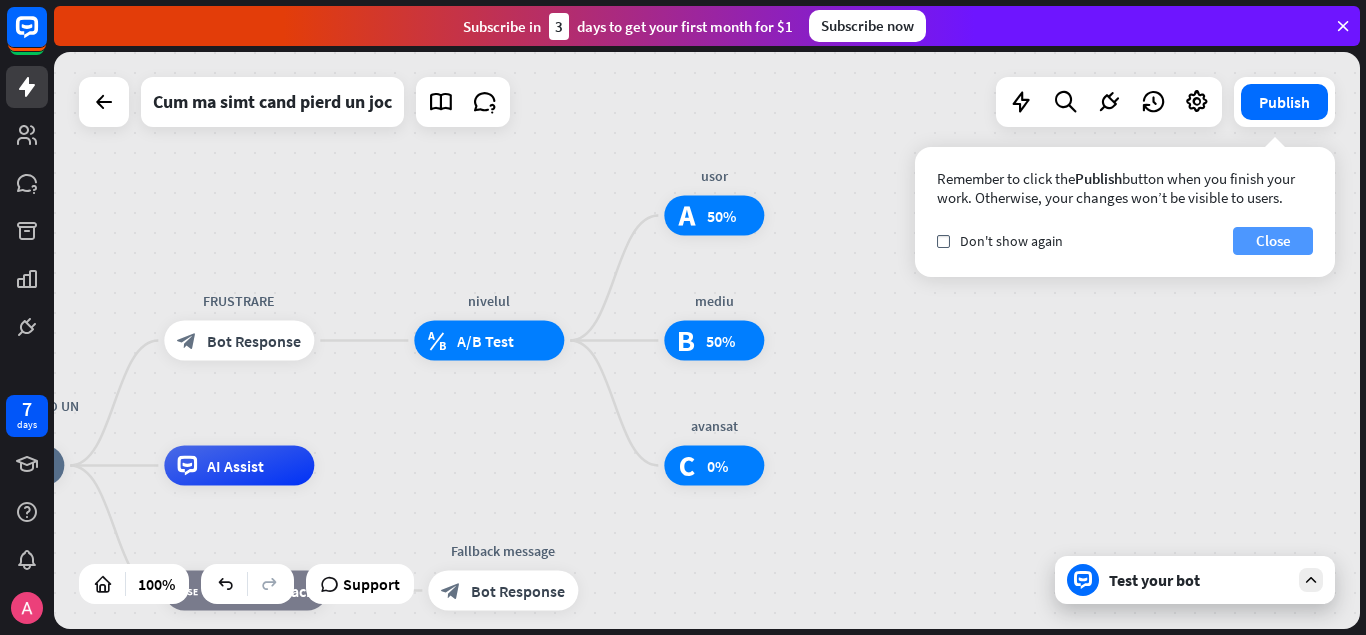 click on "Close" at bounding box center (1273, 241) 